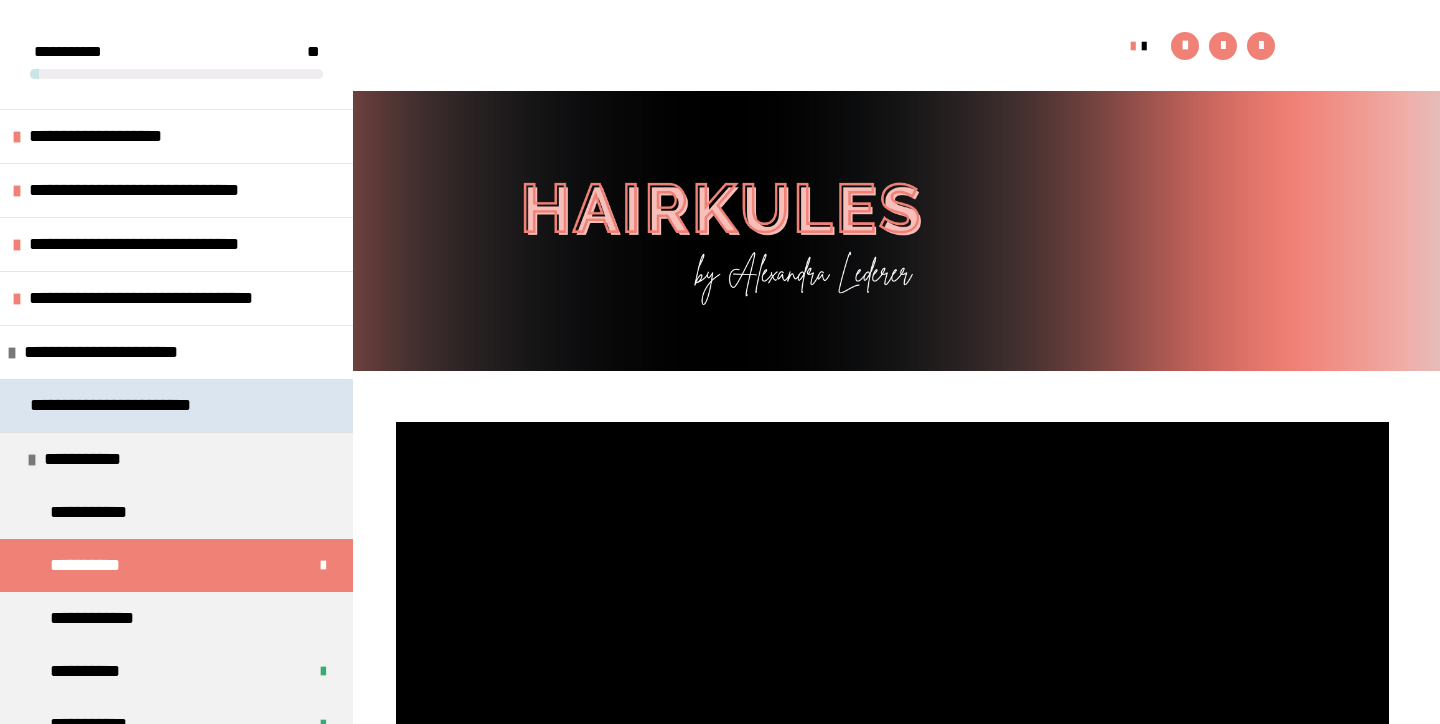scroll, scrollTop: 380, scrollLeft: 0, axis: vertical 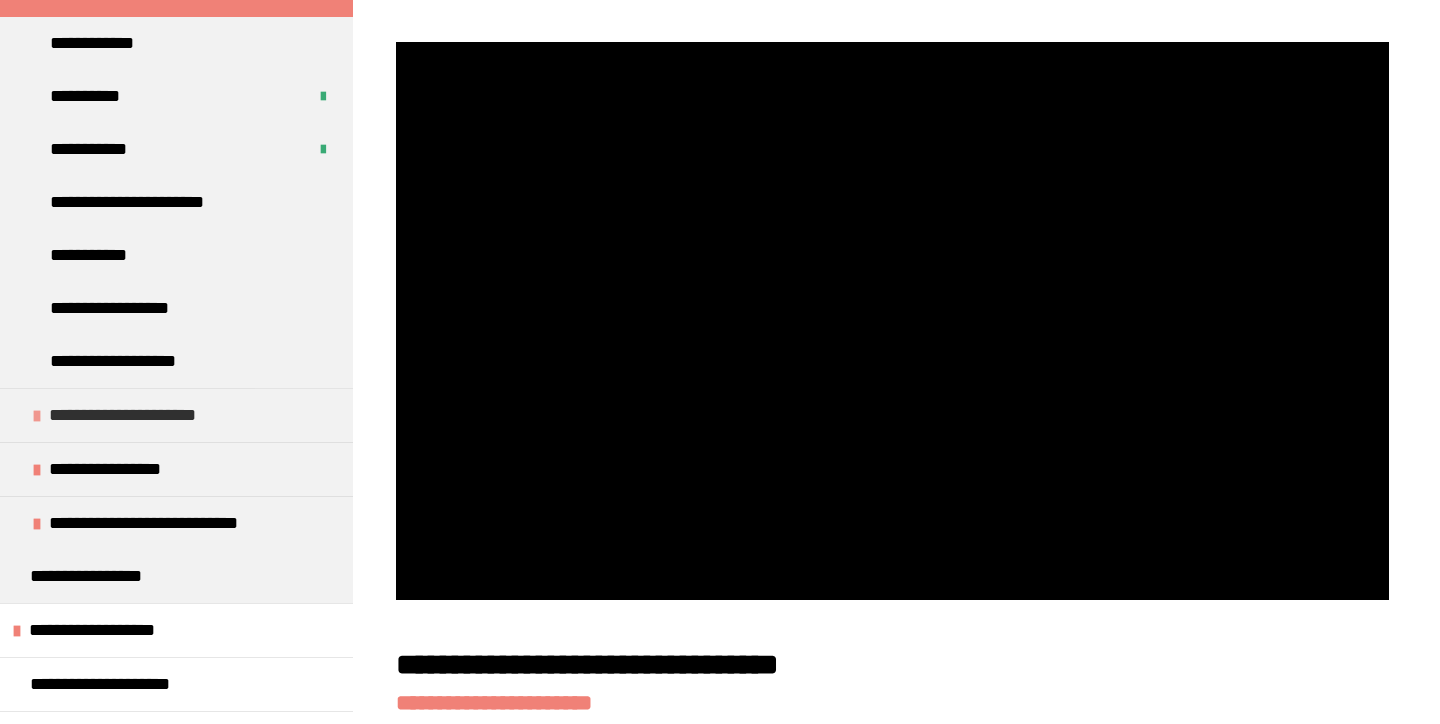 click on "**********" at bounding box center (176, 415) 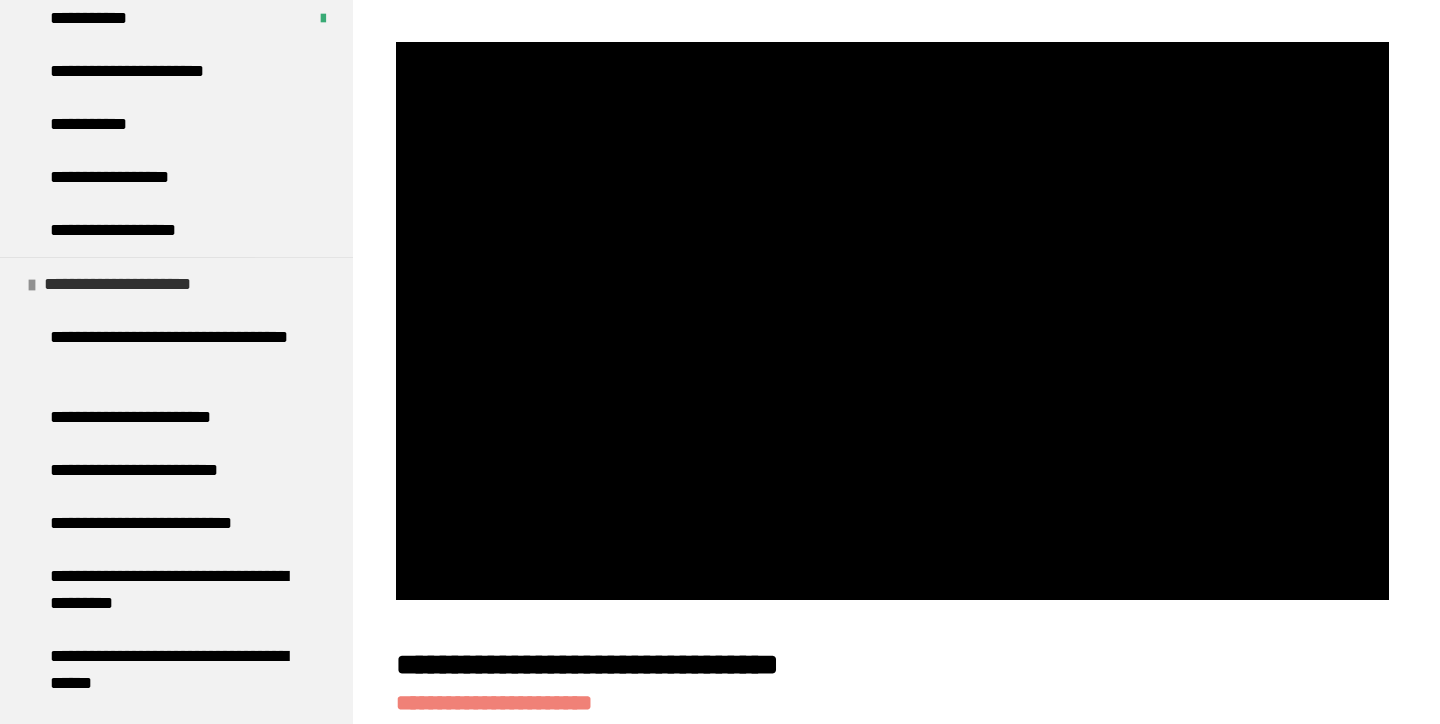 scroll, scrollTop: 707, scrollLeft: 0, axis: vertical 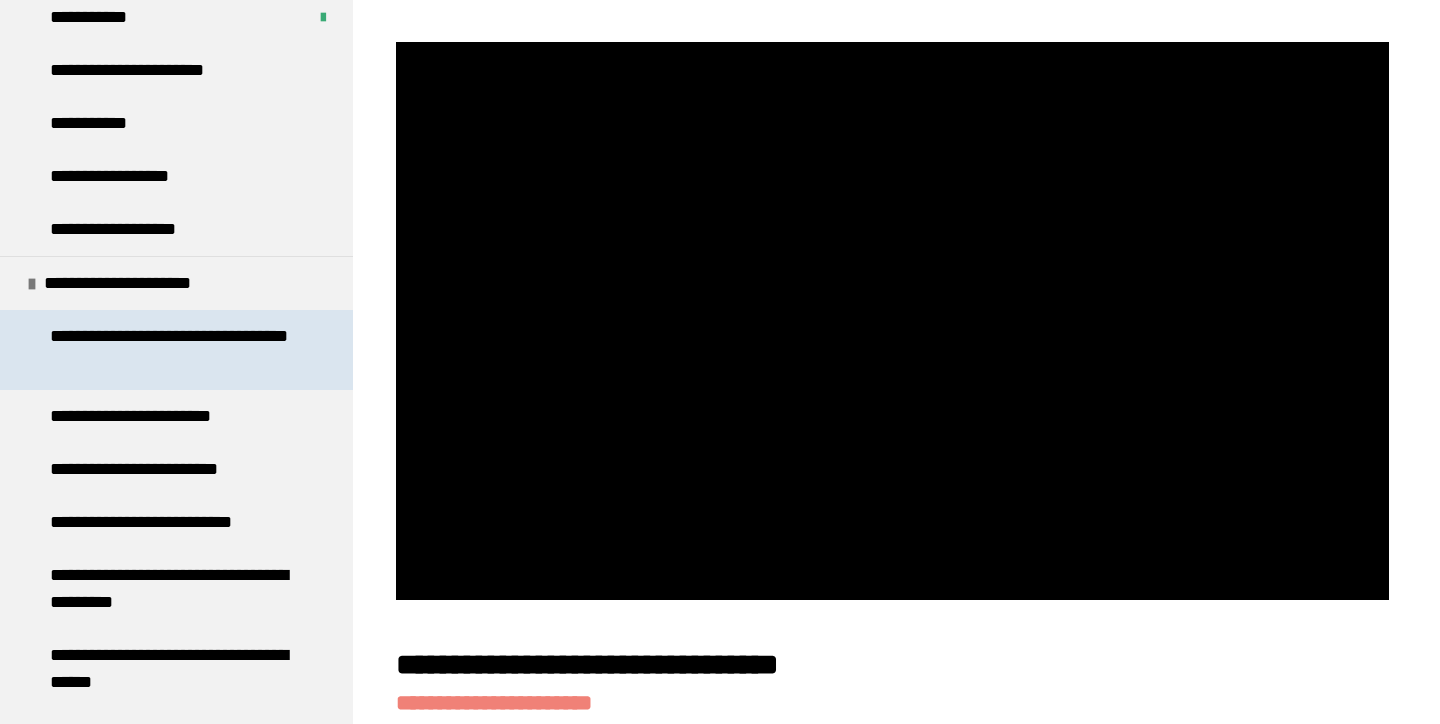 click on "**********" at bounding box center (178, 350) 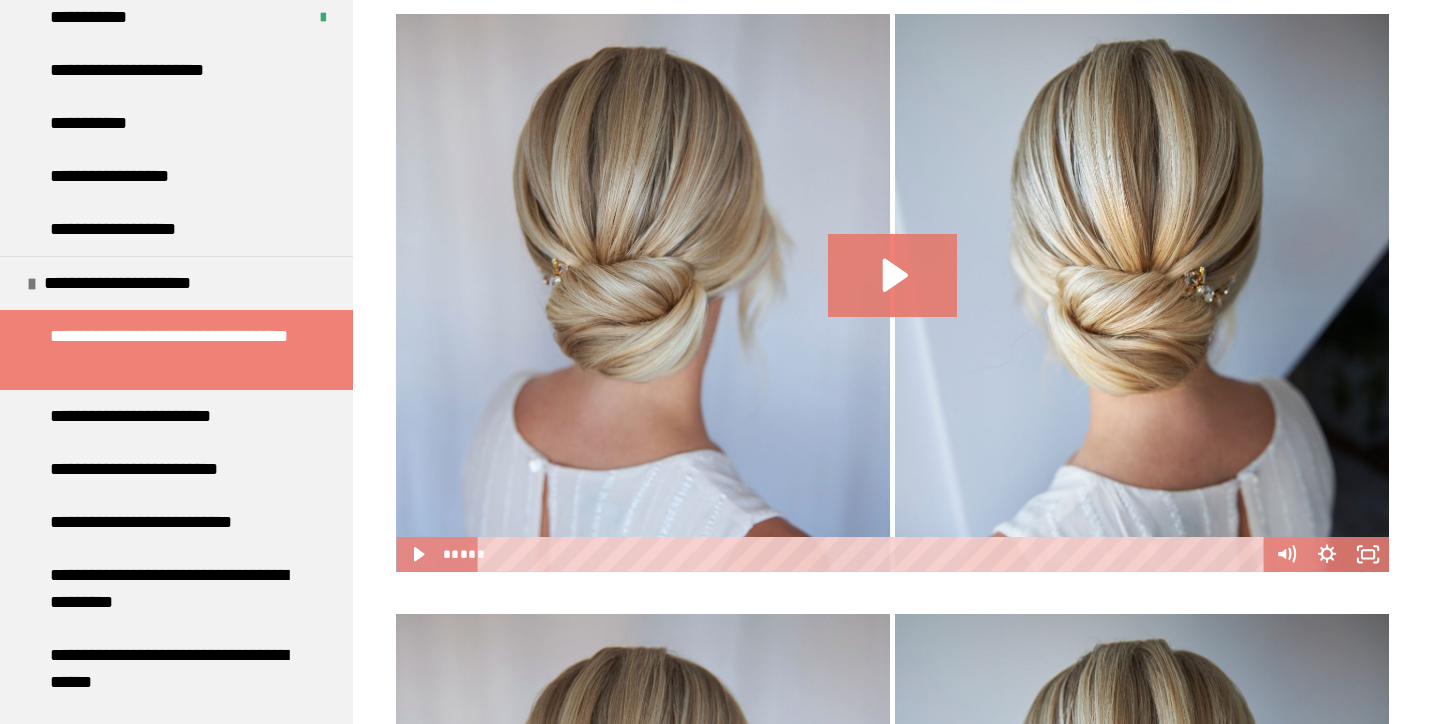 scroll, scrollTop: 401, scrollLeft: 0, axis: vertical 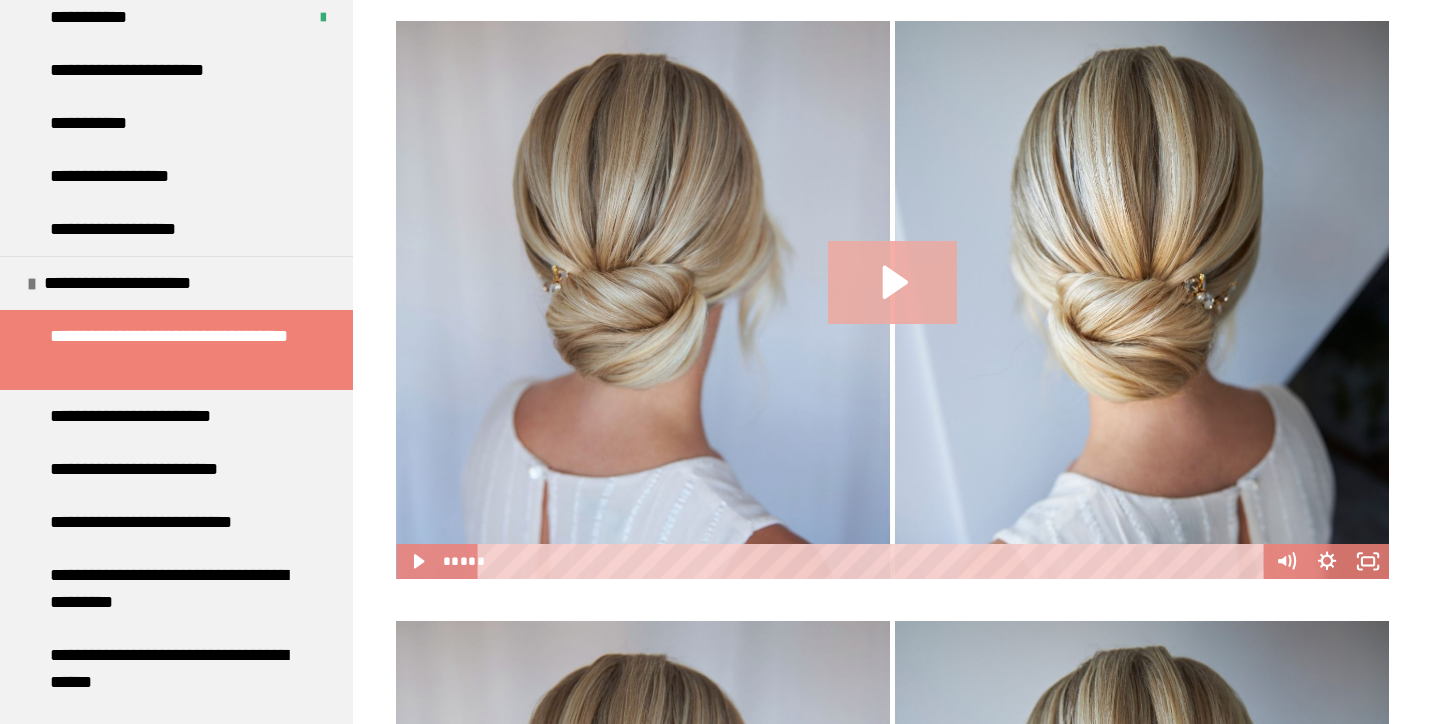 click 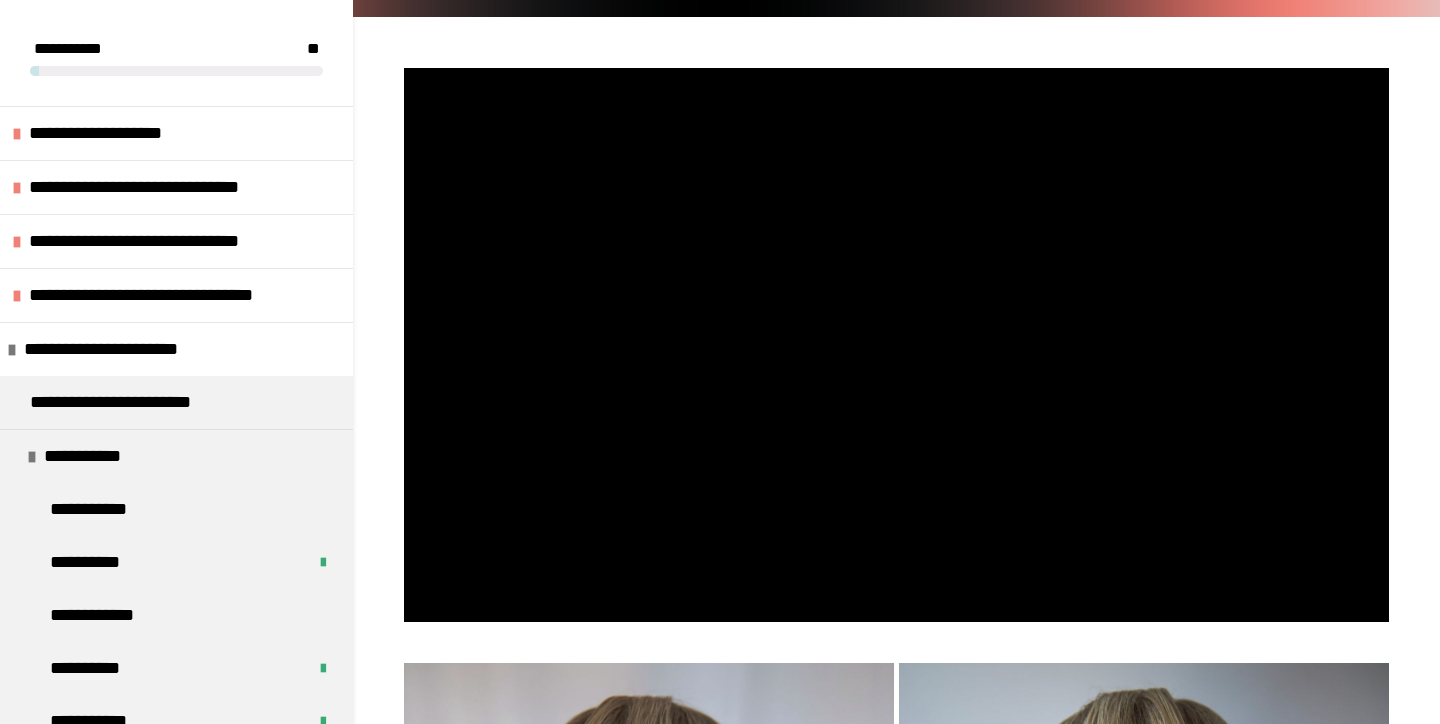 scroll, scrollTop: 287, scrollLeft: 0, axis: vertical 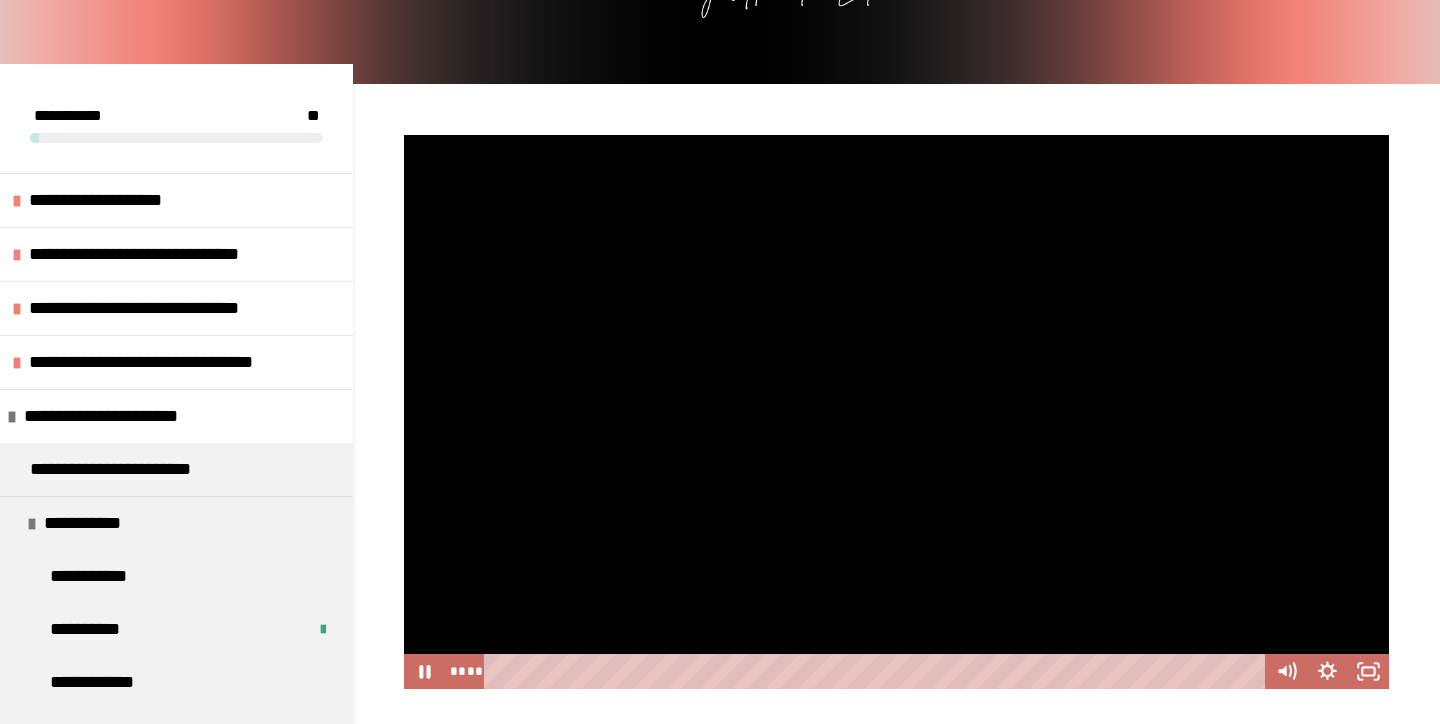 click at bounding box center [897, 412] 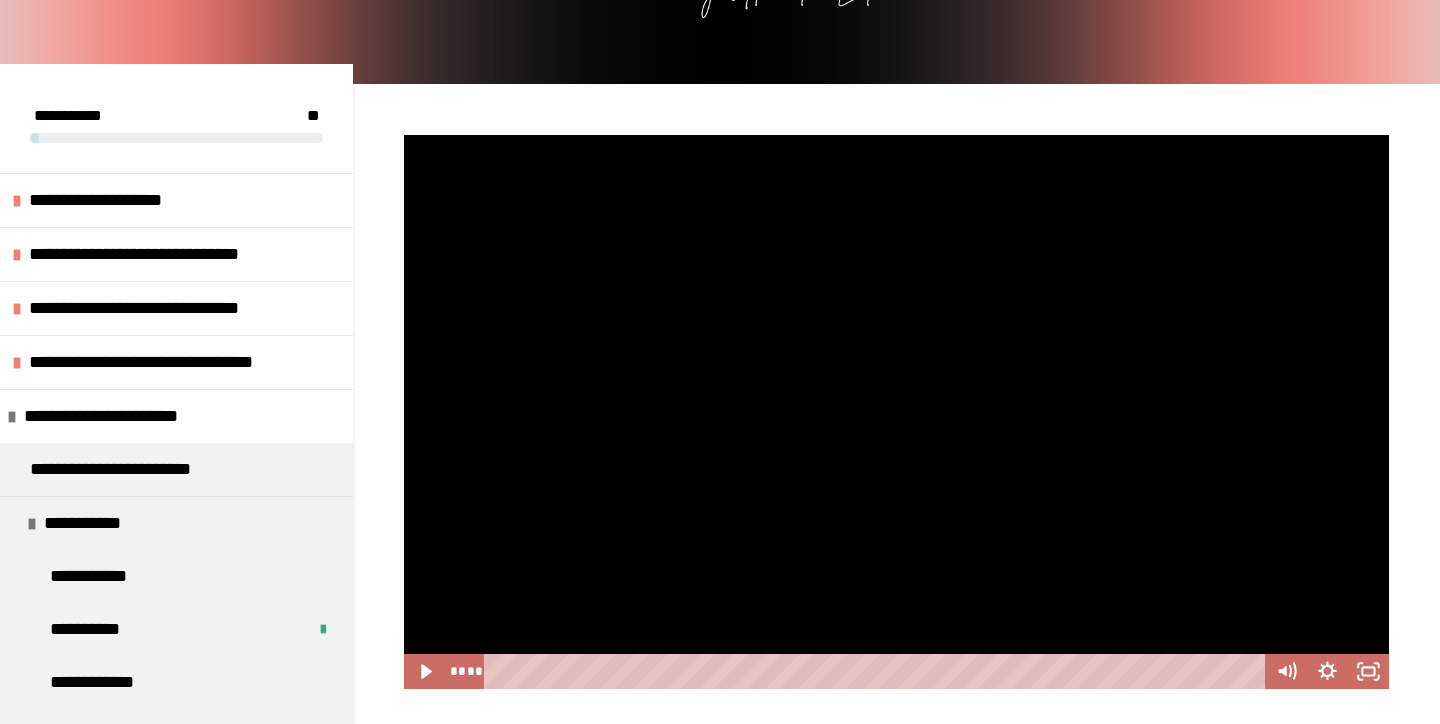click at bounding box center (897, 412) 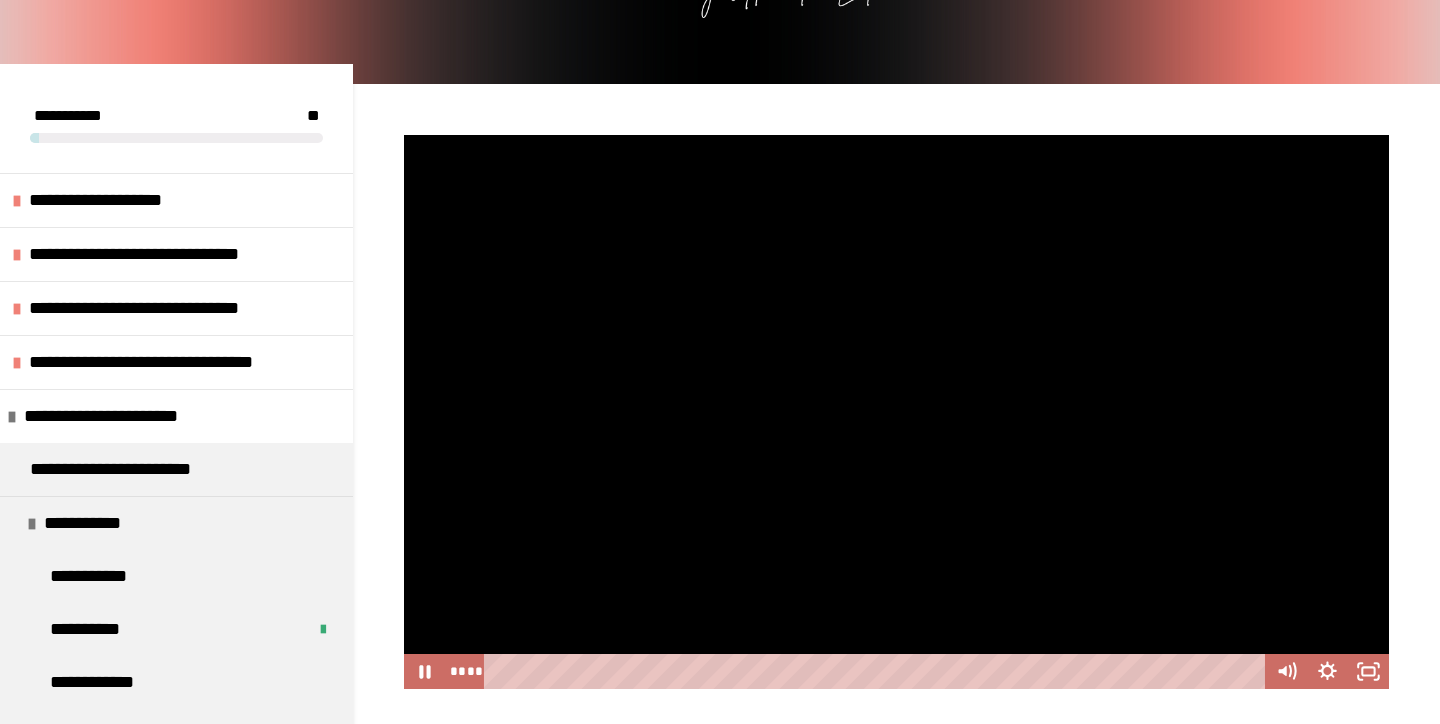 click at bounding box center [897, 412] 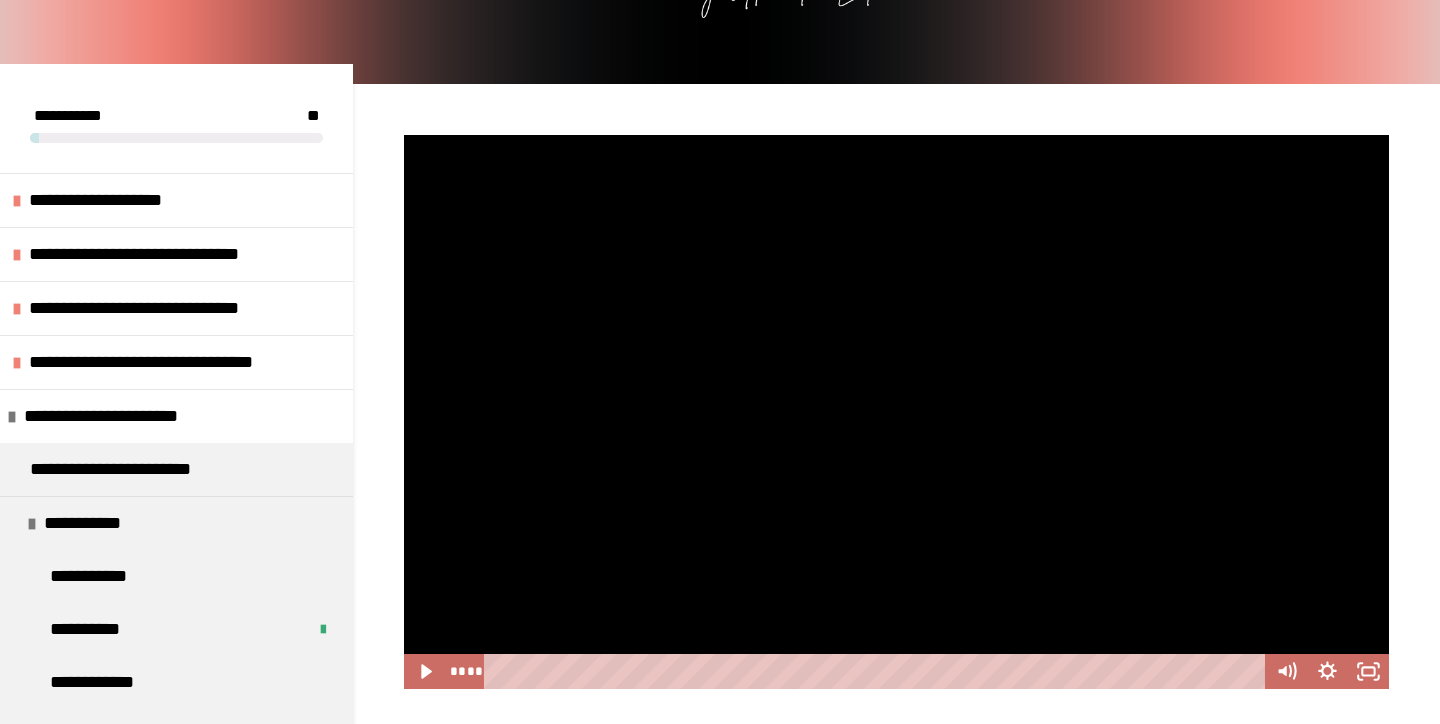 click at bounding box center [897, 412] 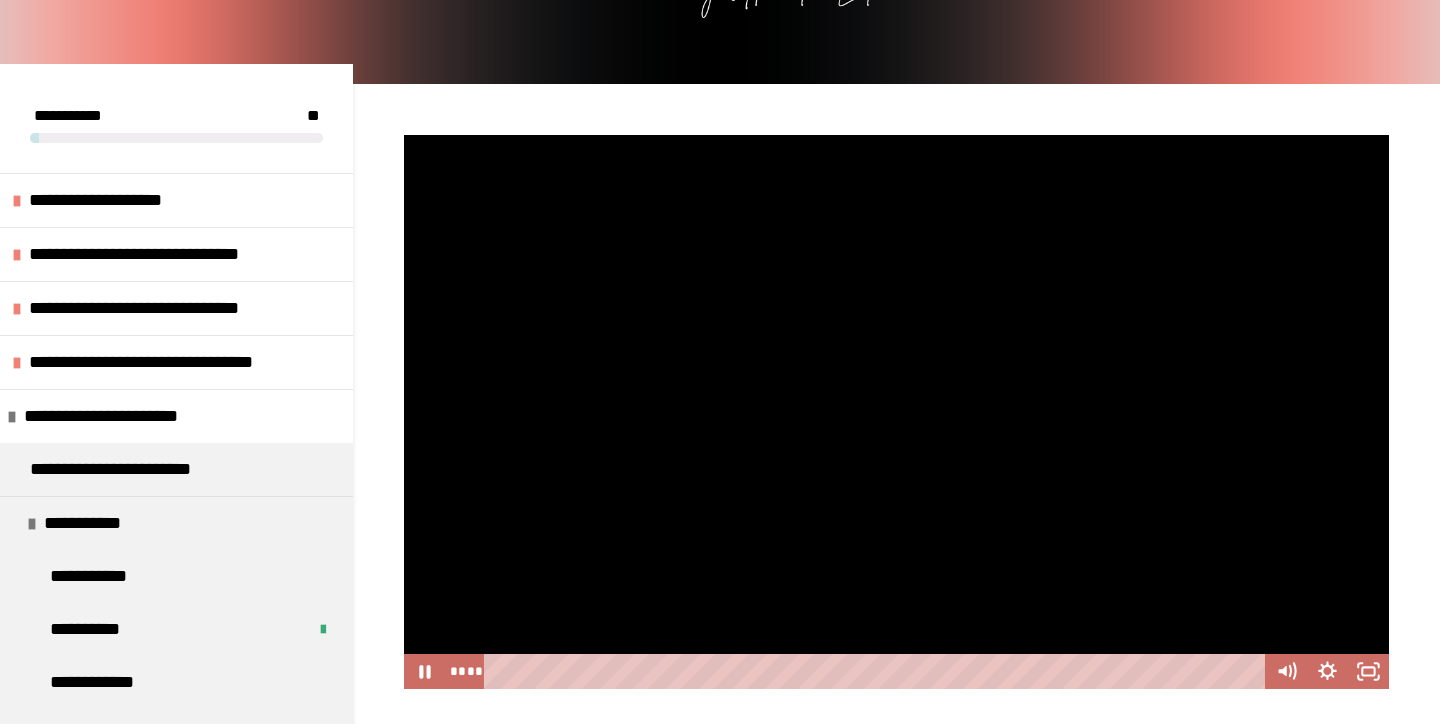click at bounding box center [897, 412] 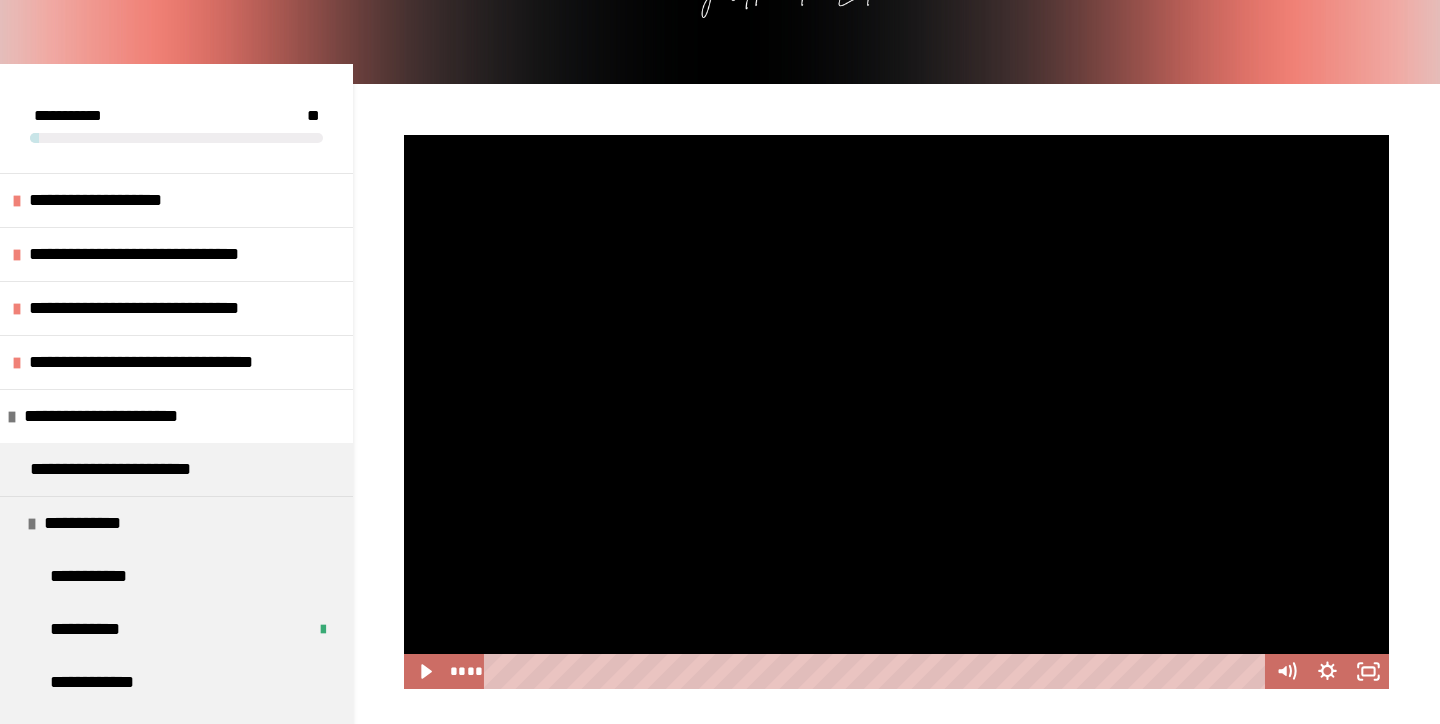 click at bounding box center (897, 412) 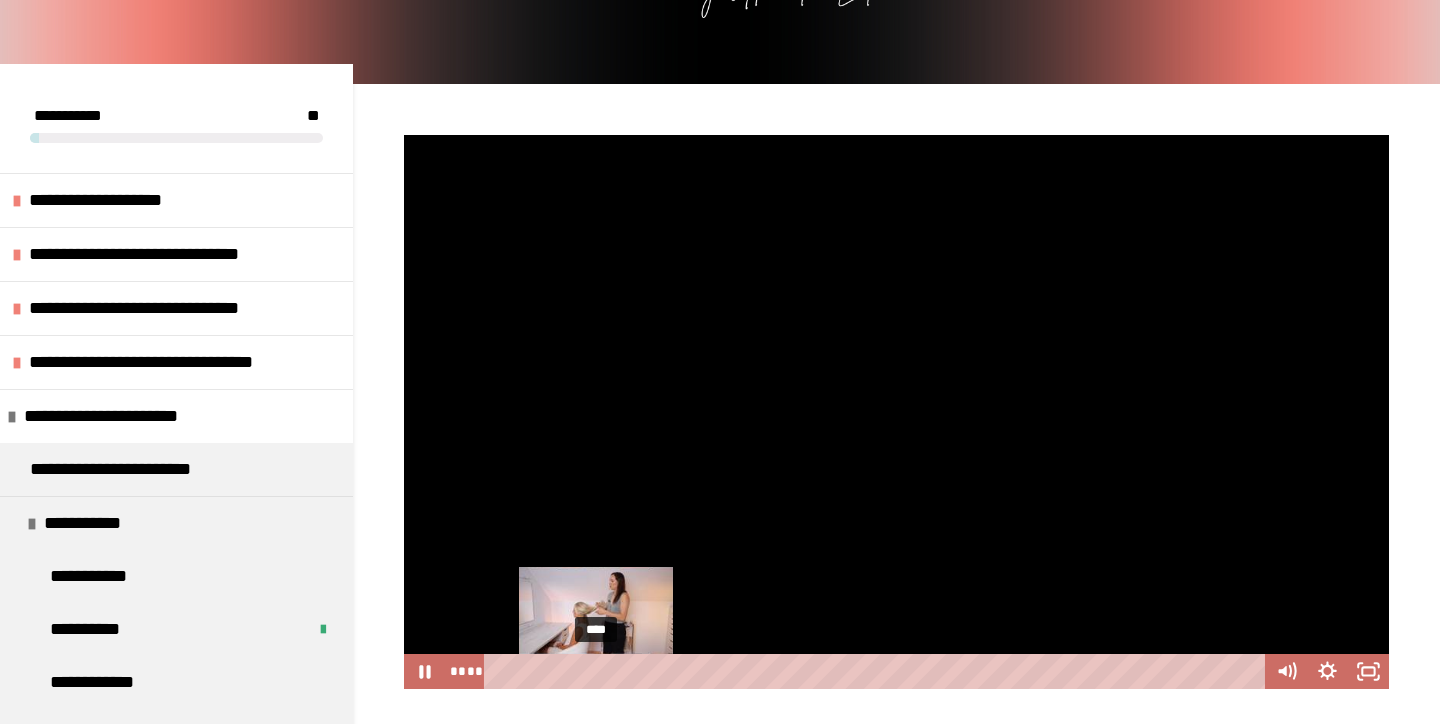 click on "****" at bounding box center [877, 671] 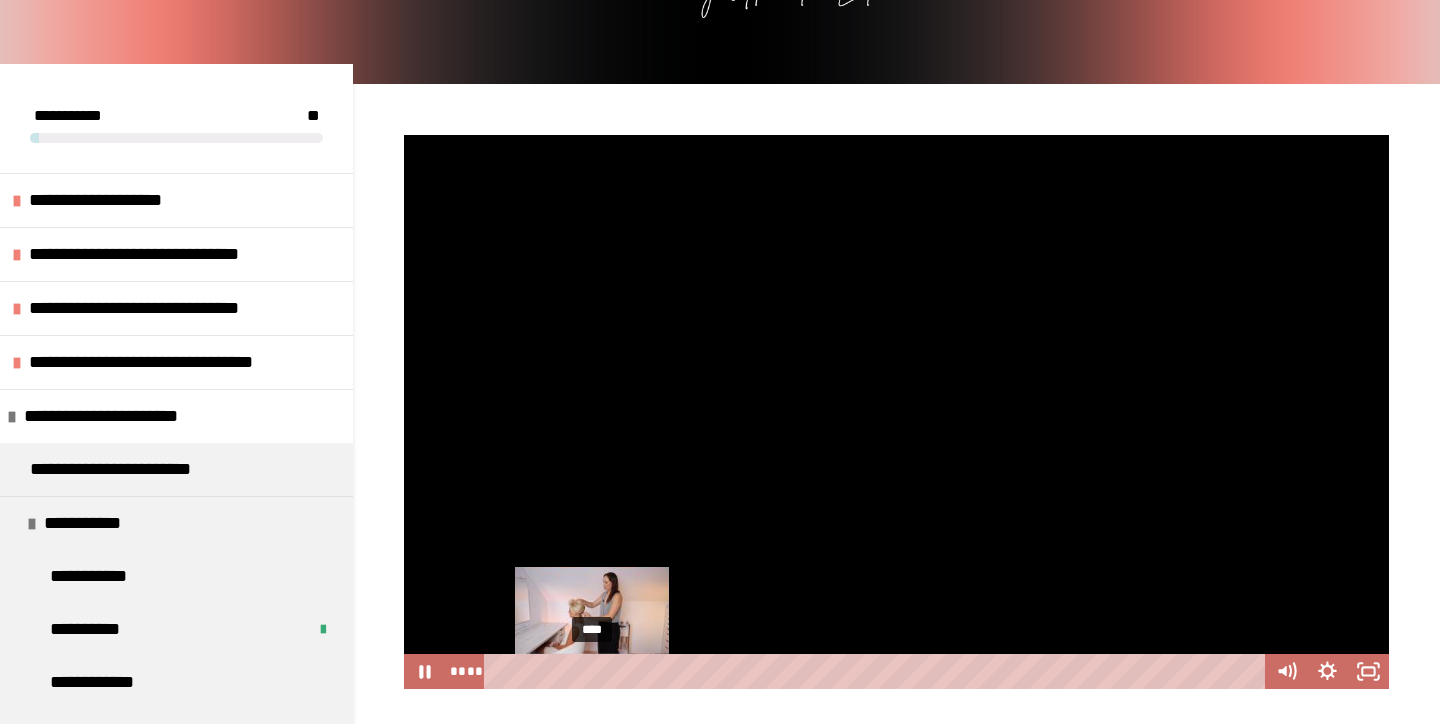 click on "****" at bounding box center (877, 671) 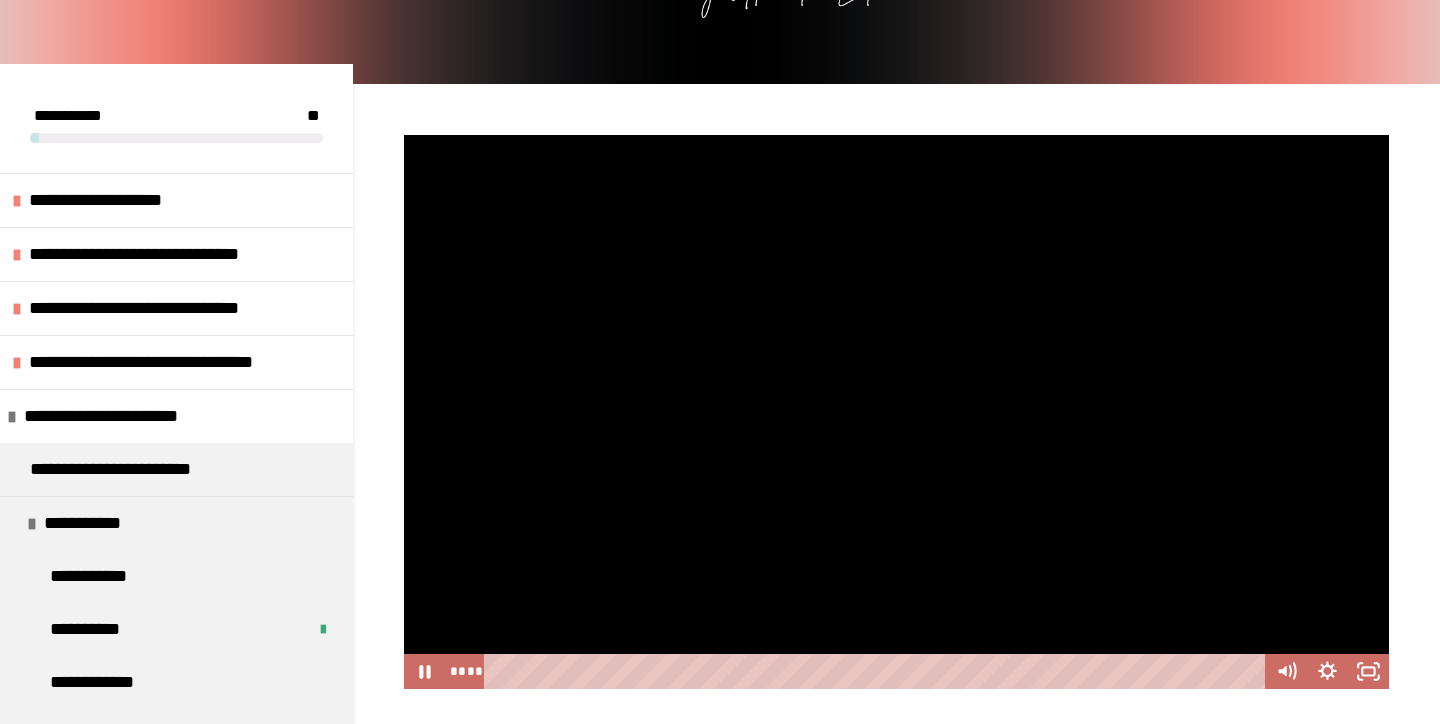 click at bounding box center (897, 412) 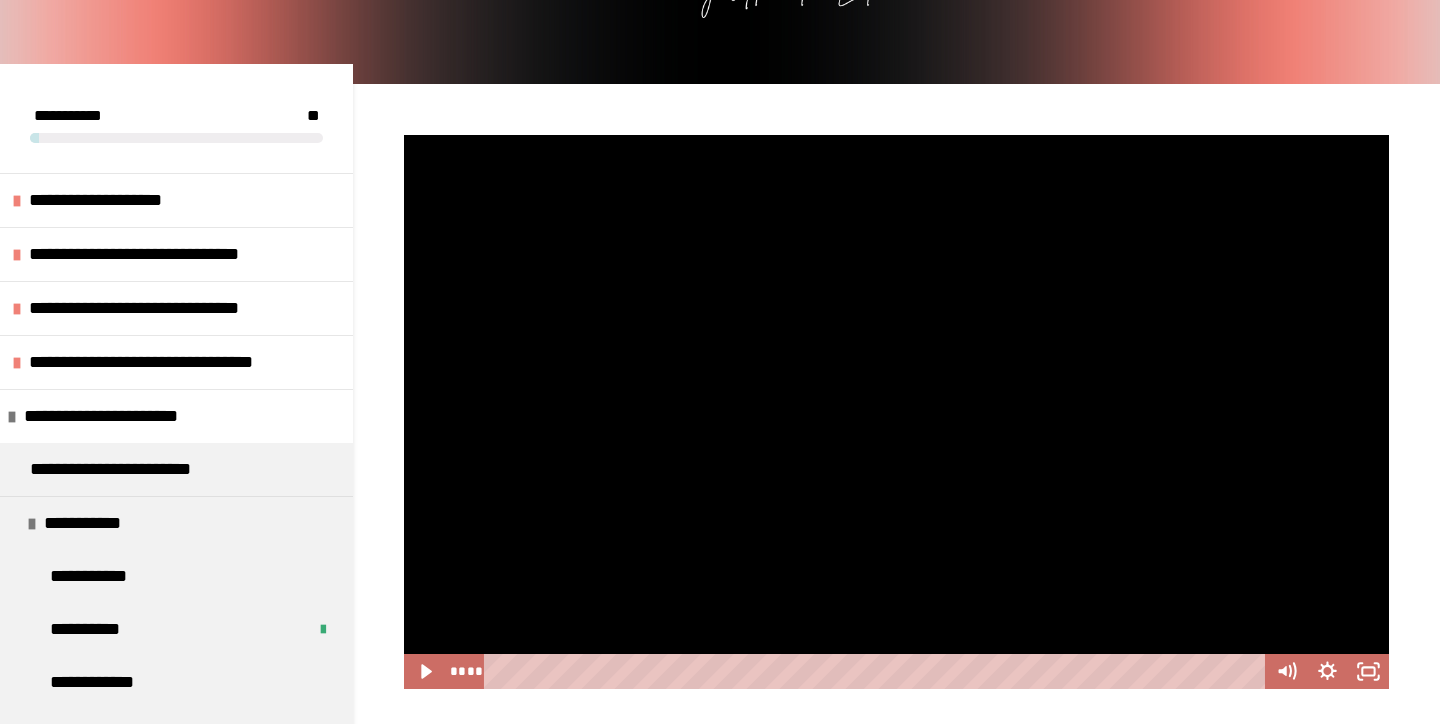 click at bounding box center (897, 412) 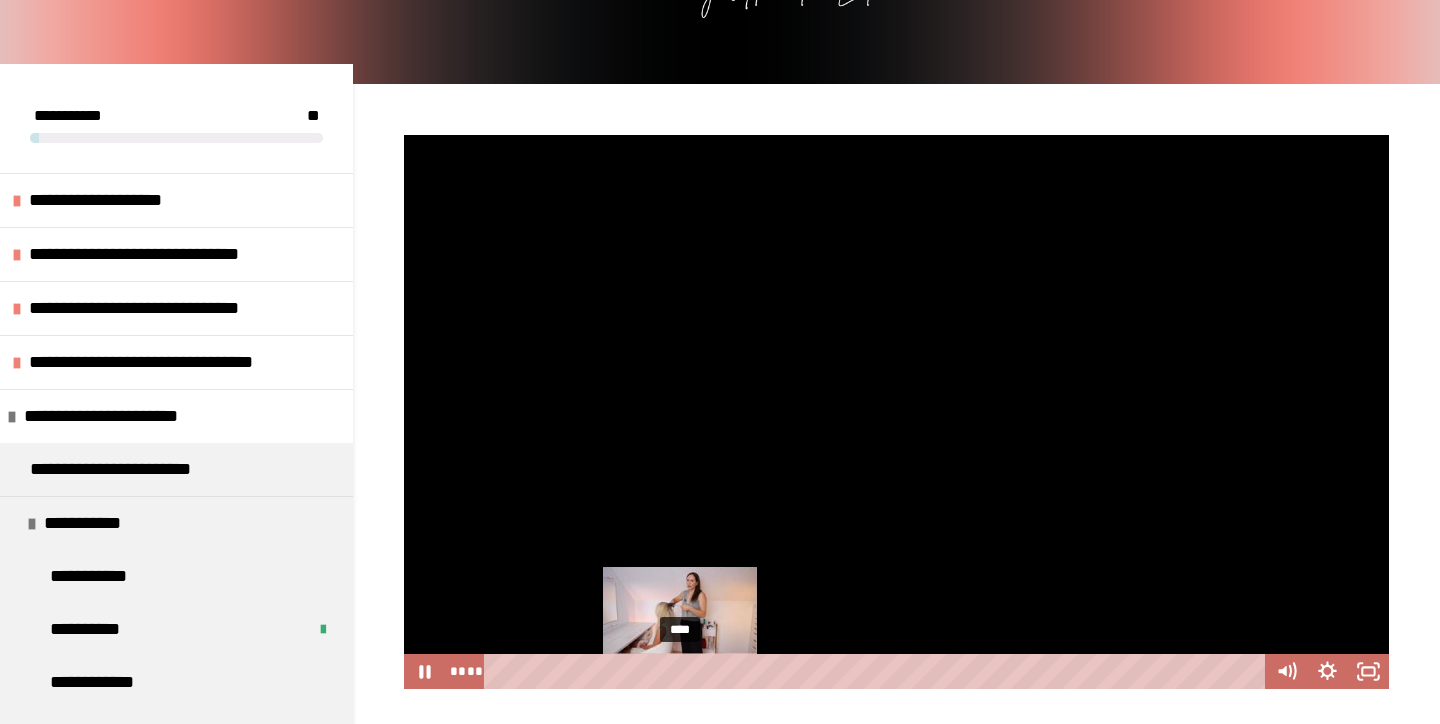 click on "****" at bounding box center (877, 671) 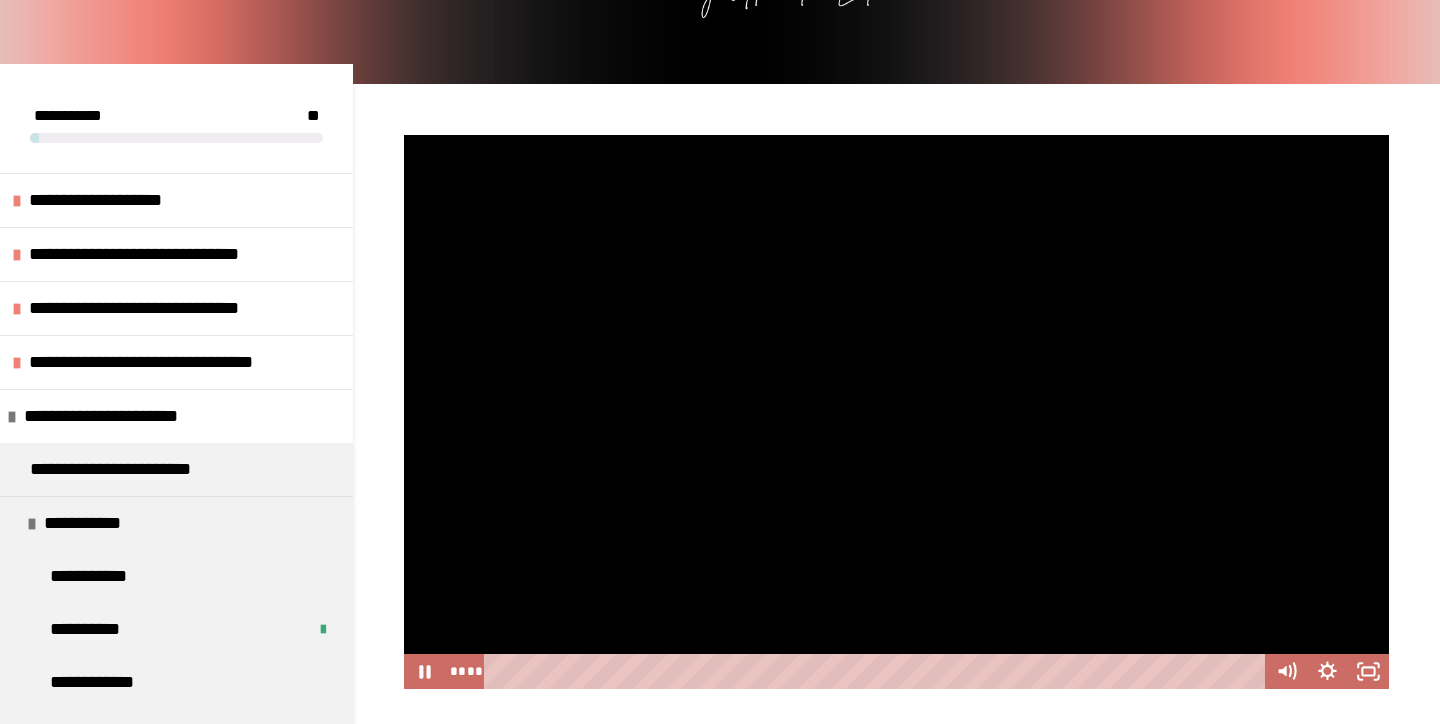click at bounding box center [897, 412] 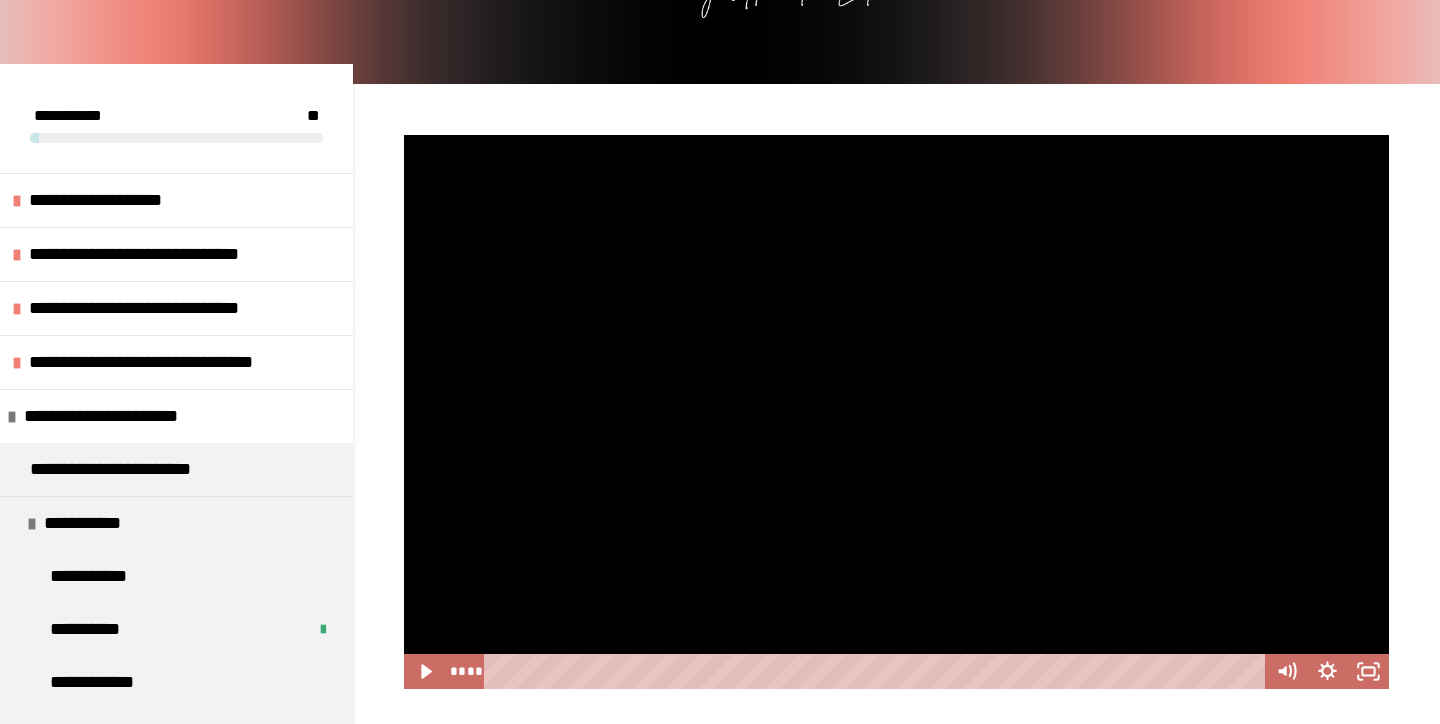 click at bounding box center [897, 412] 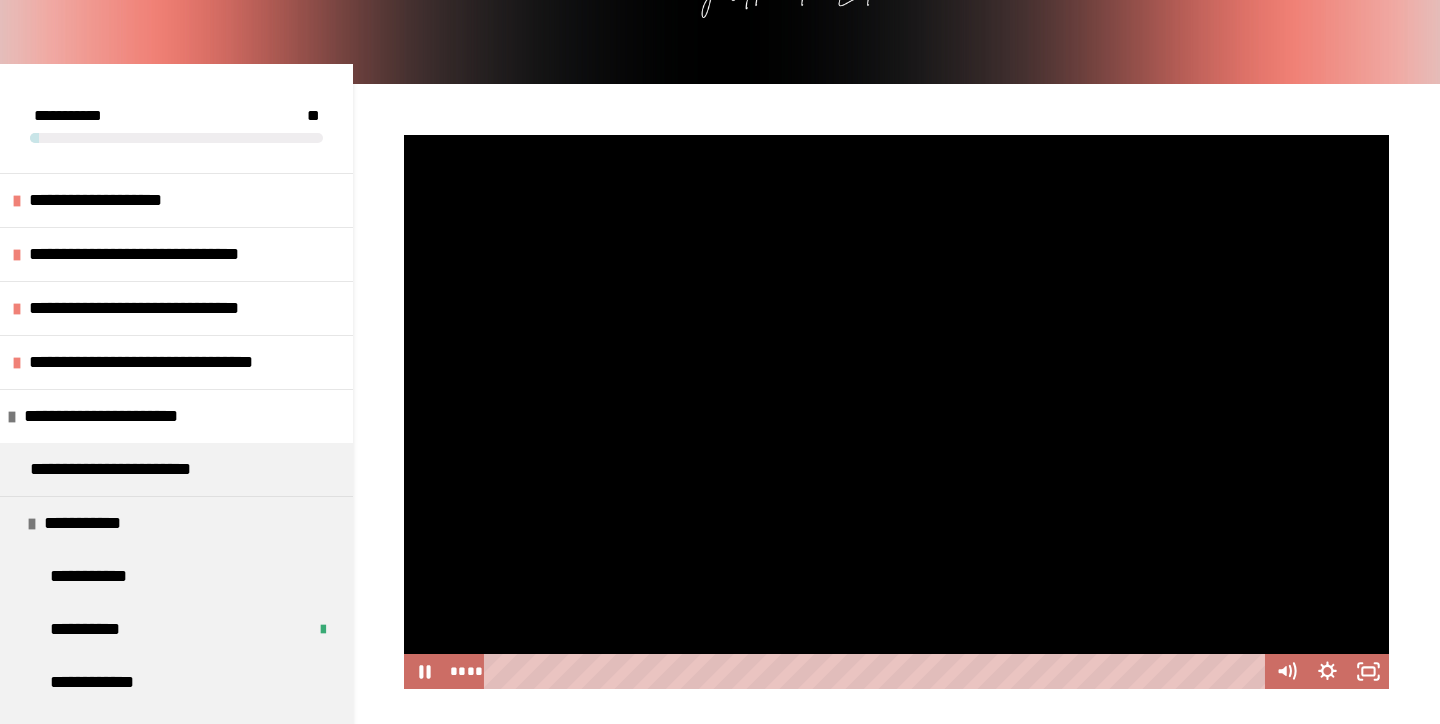 click at bounding box center (897, 412) 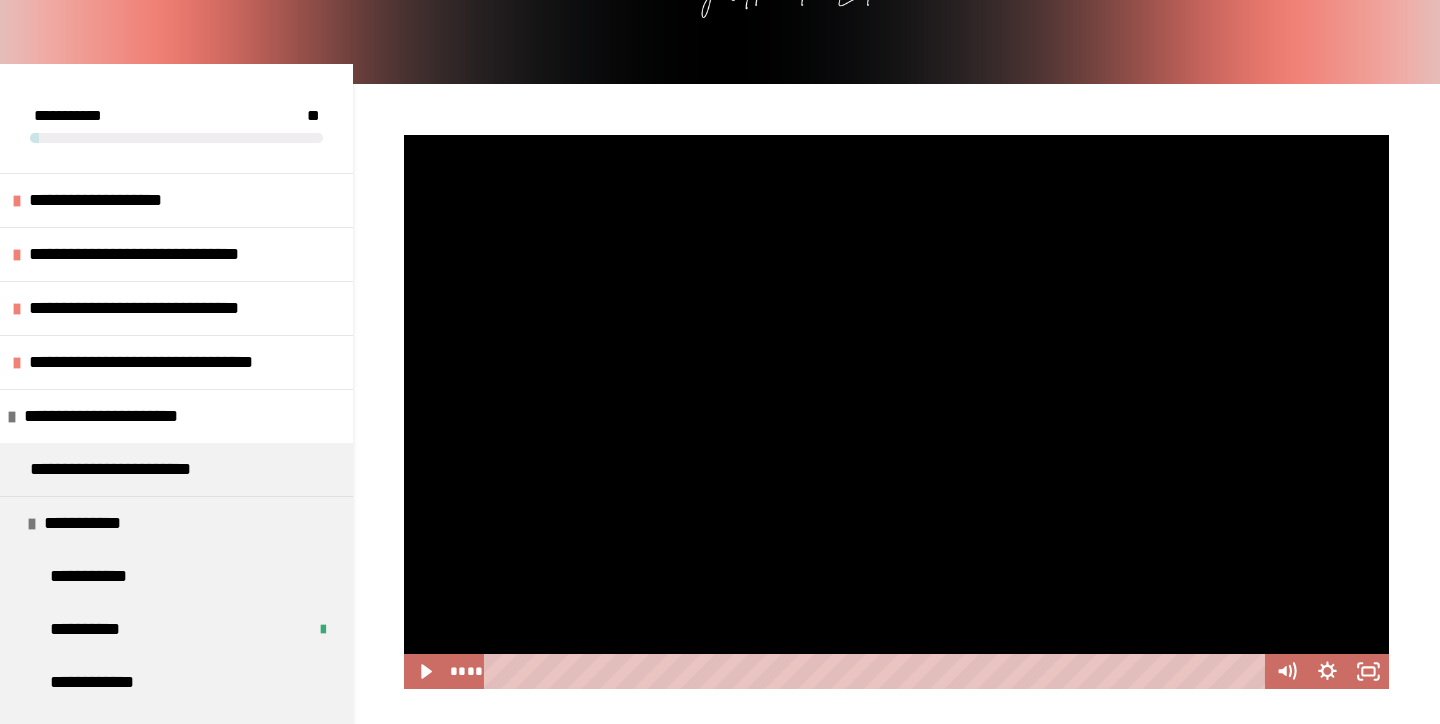 click at bounding box center (897, 412) 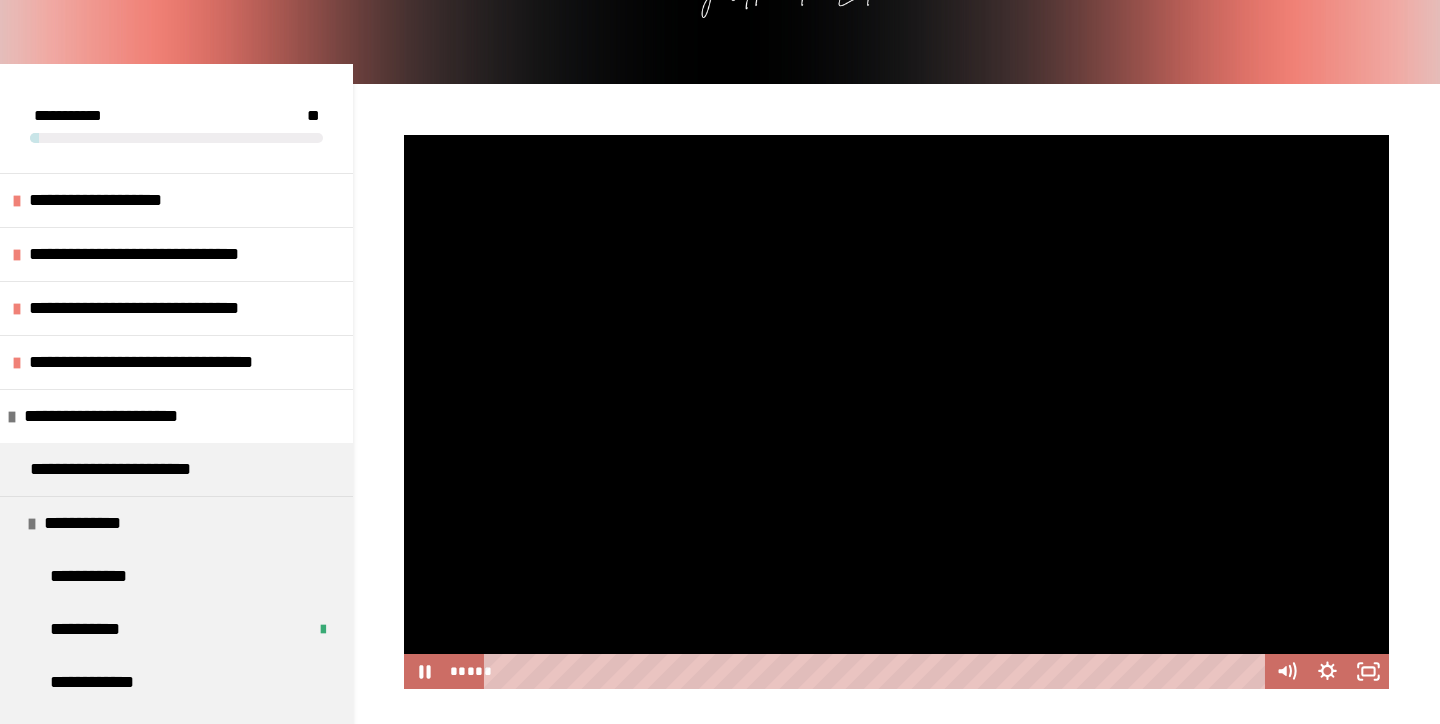 click at bounding box center (897, 412) 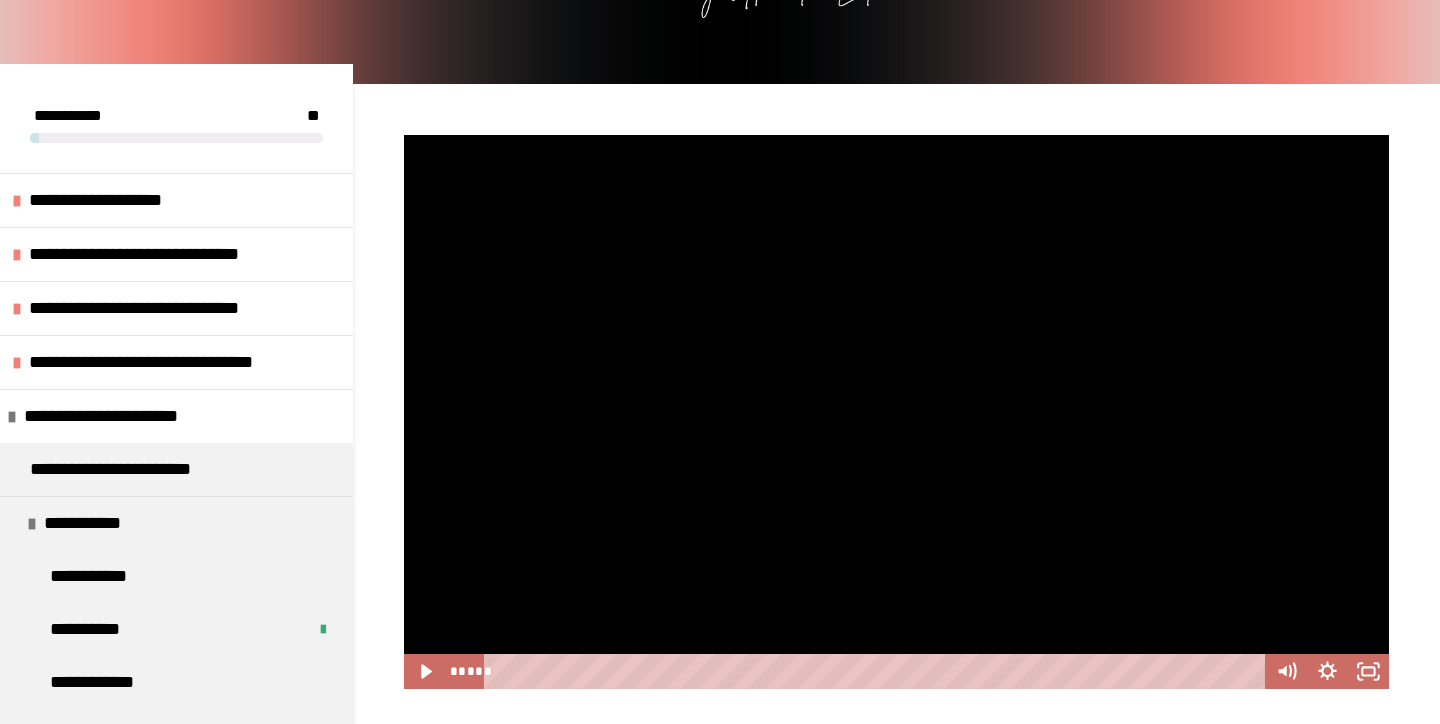 click at bounding box center (897, 412) 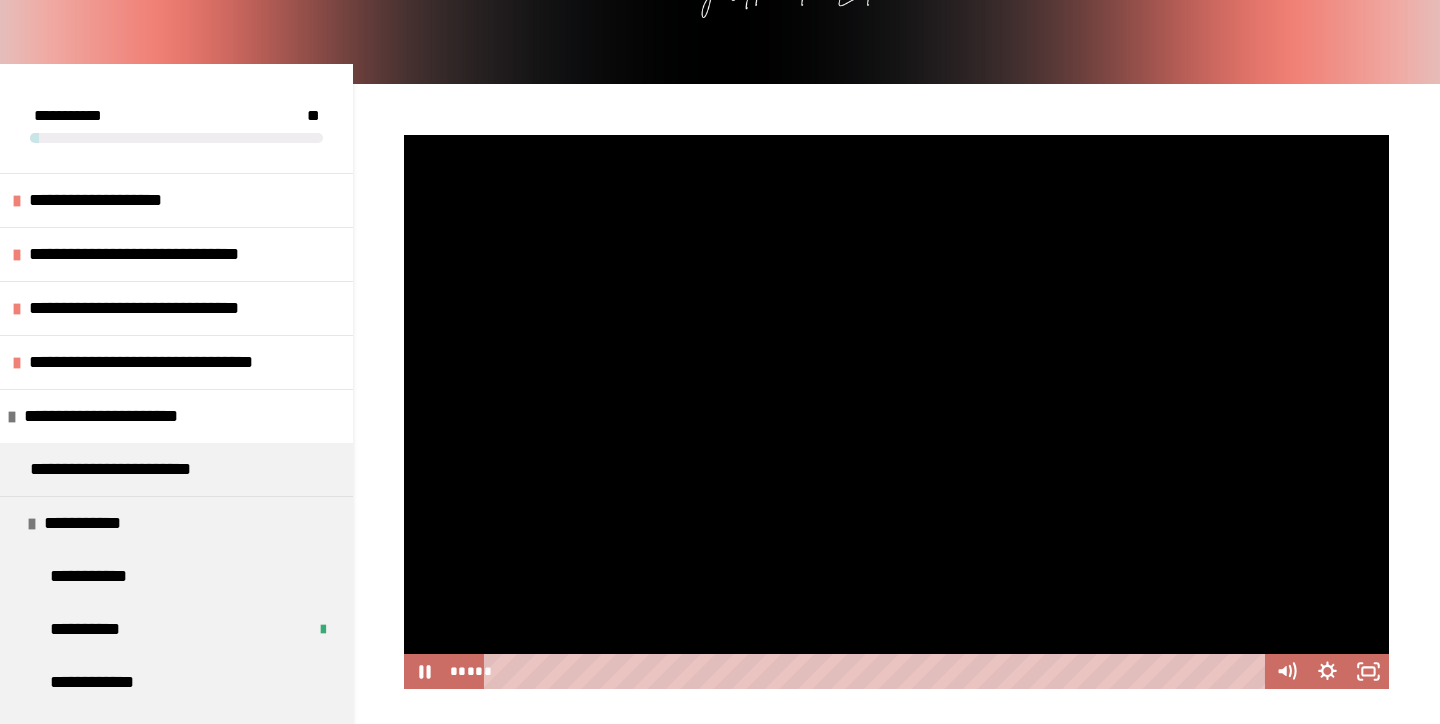click at bounding box center (897, 412) 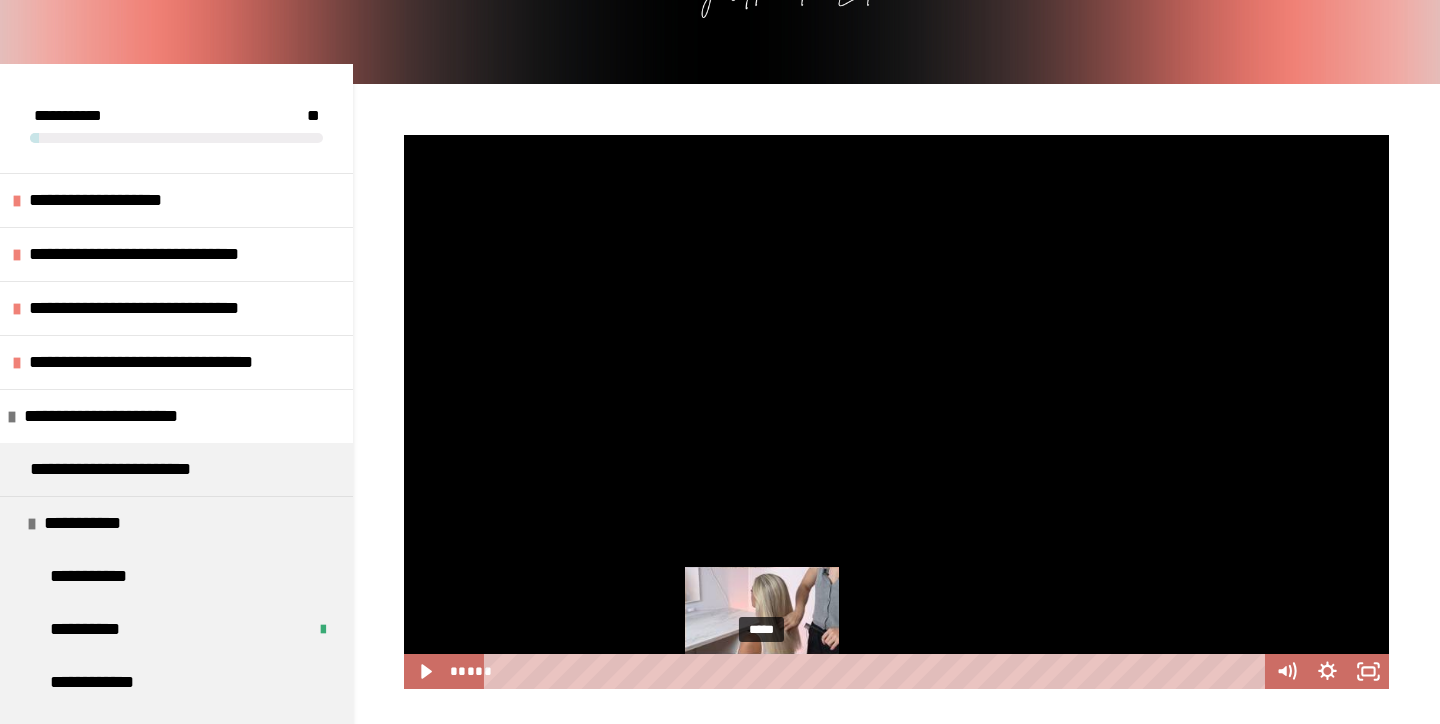 click on "*****" at bounding box center (877, 671) 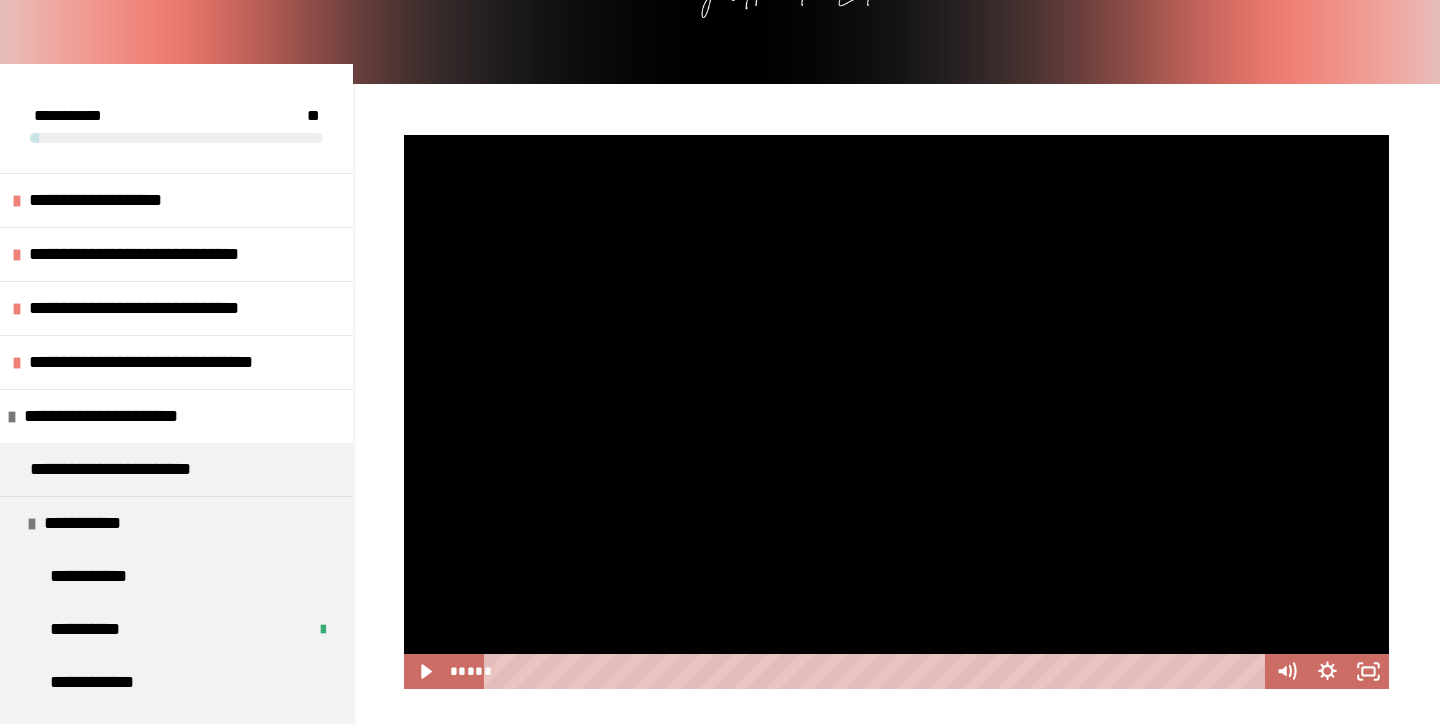 click at bounding box center (897, 412) 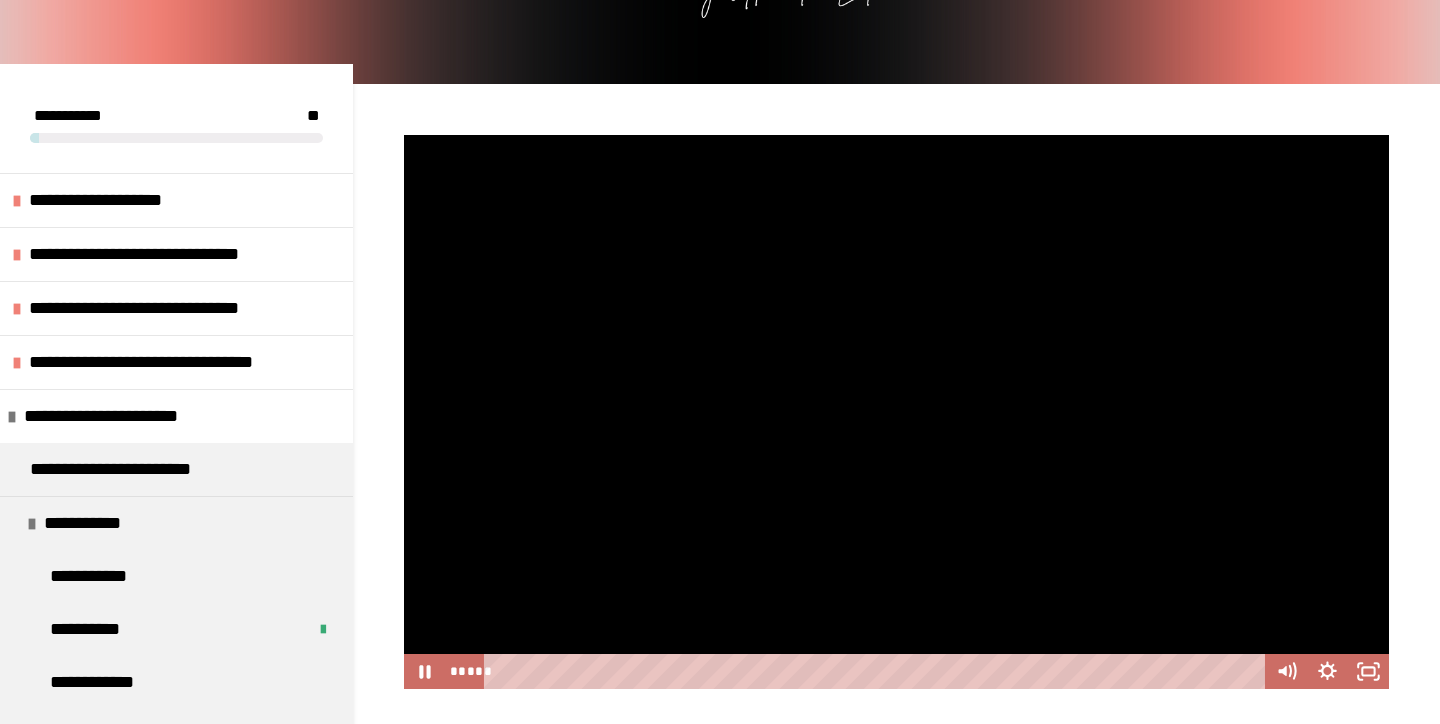 click at bounding box center (897, 412) 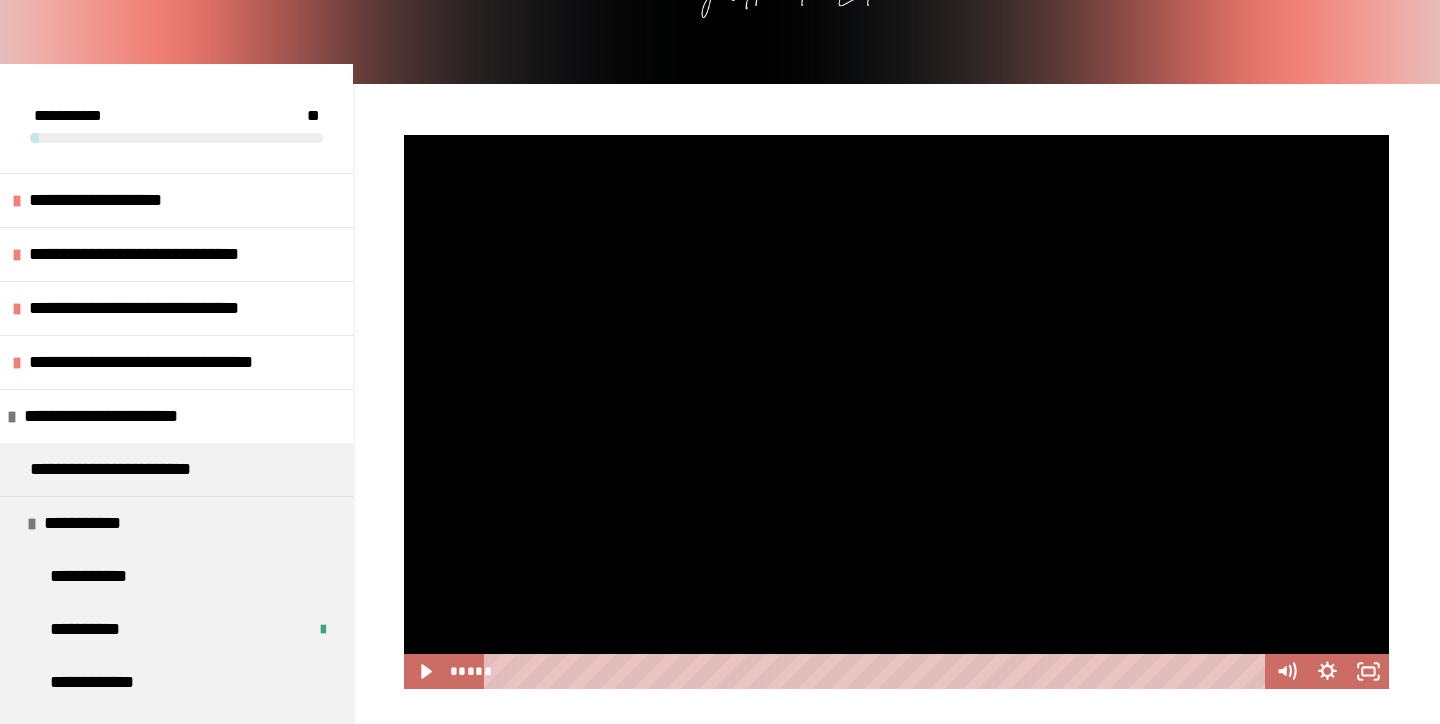 click at bounding box center [897, 412] 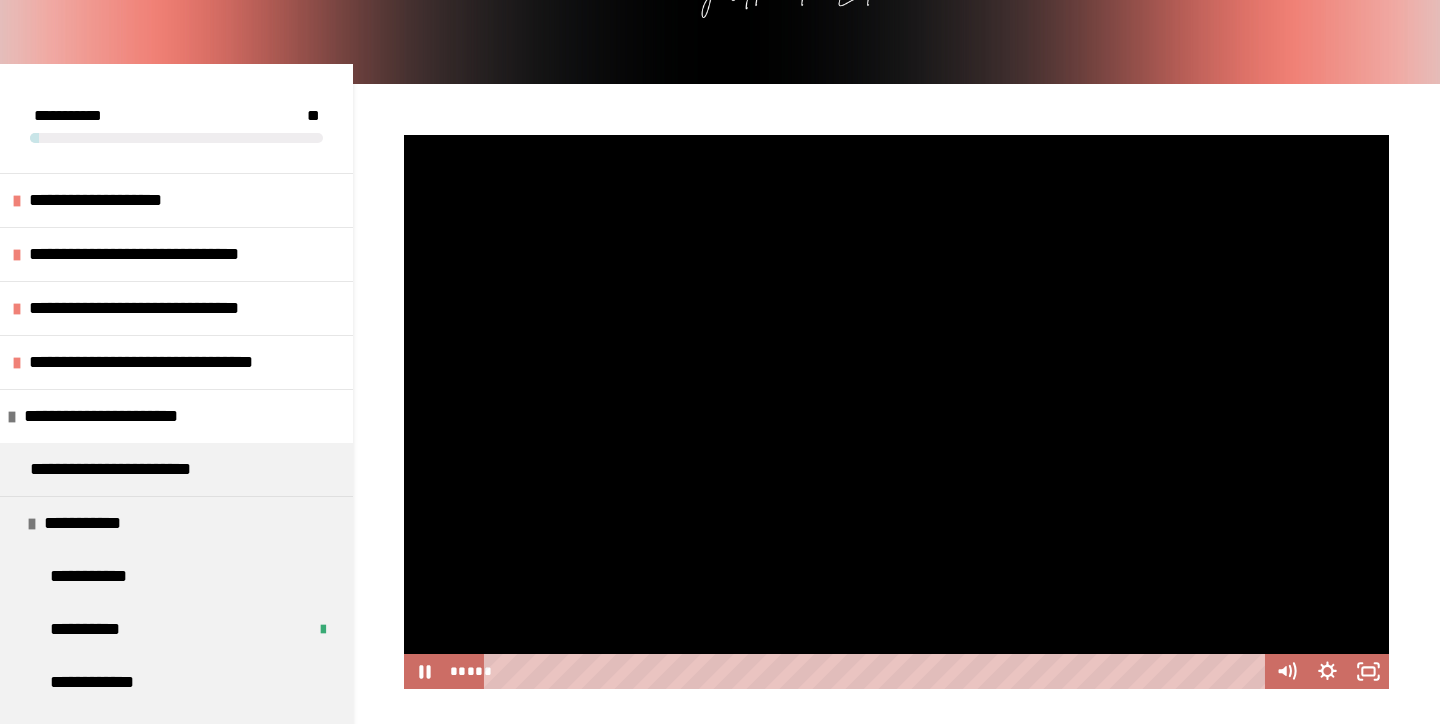 click at bounding box center [897, 412] 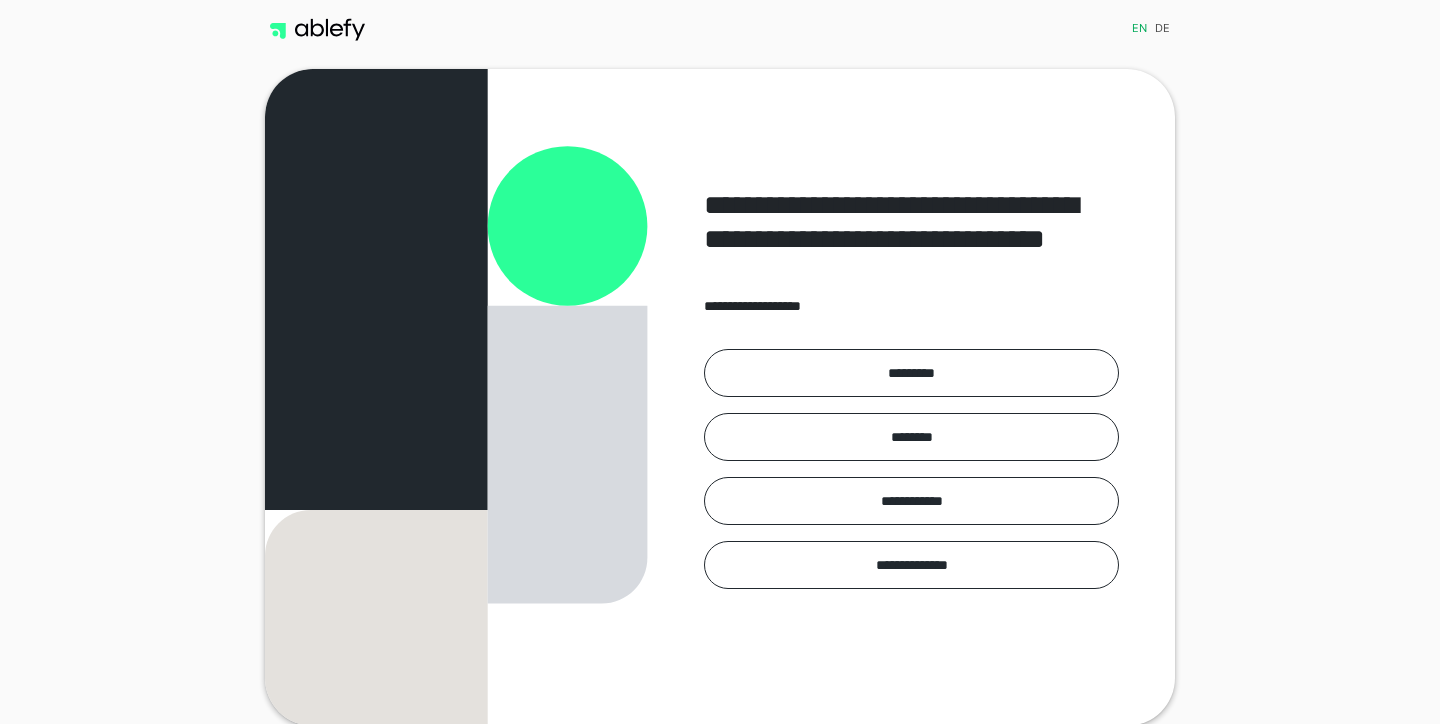 scroll, scrollTop: 0, scrollLeft: 0, axis: both 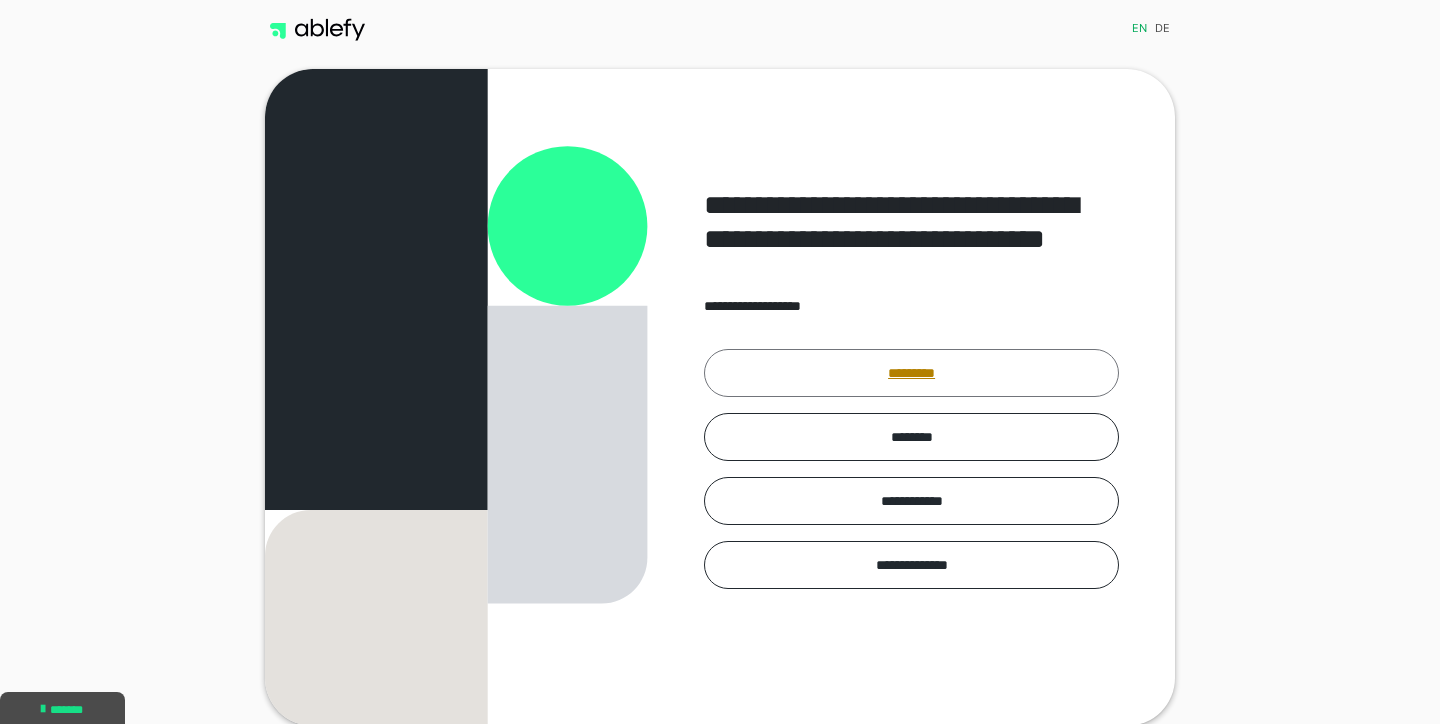 click on "*********" at bounding box center (911, 373) 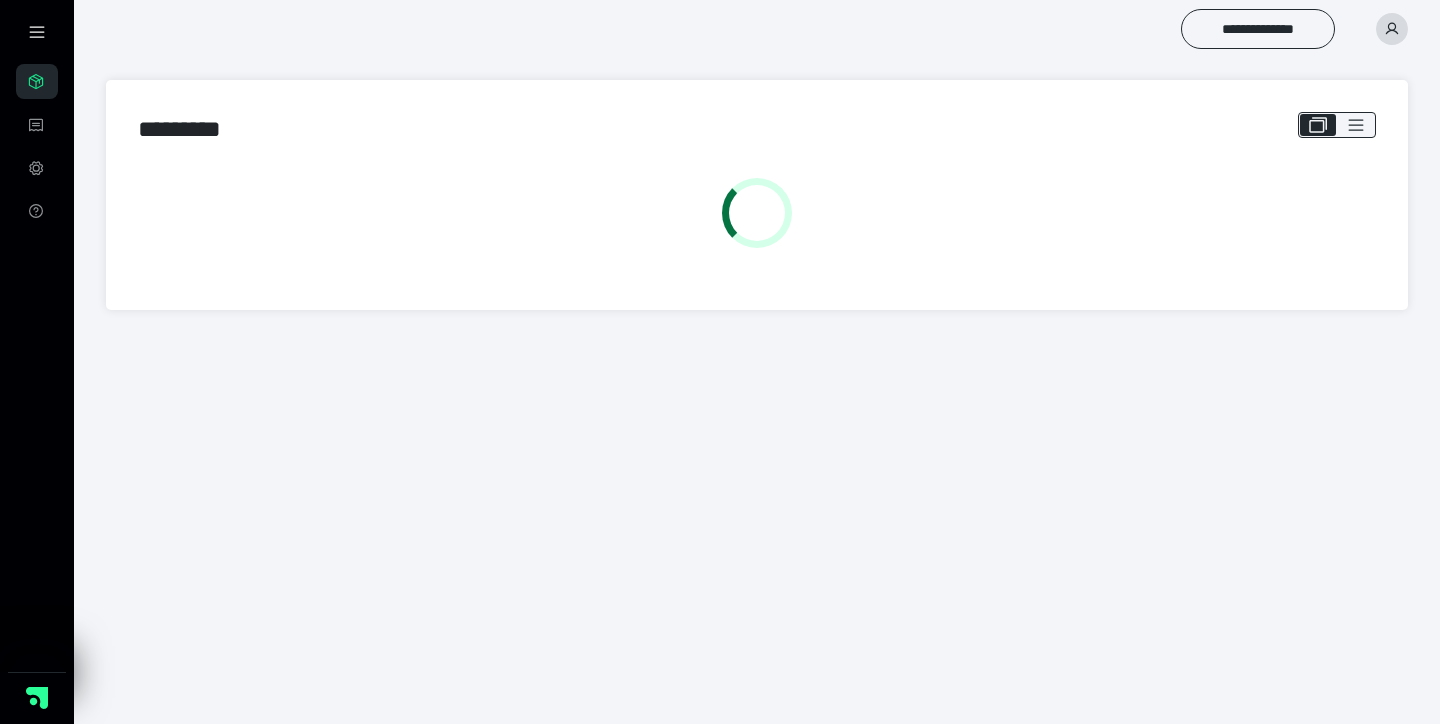 scroll, scrollTop: 0, scrollLeft: 0, axis: both 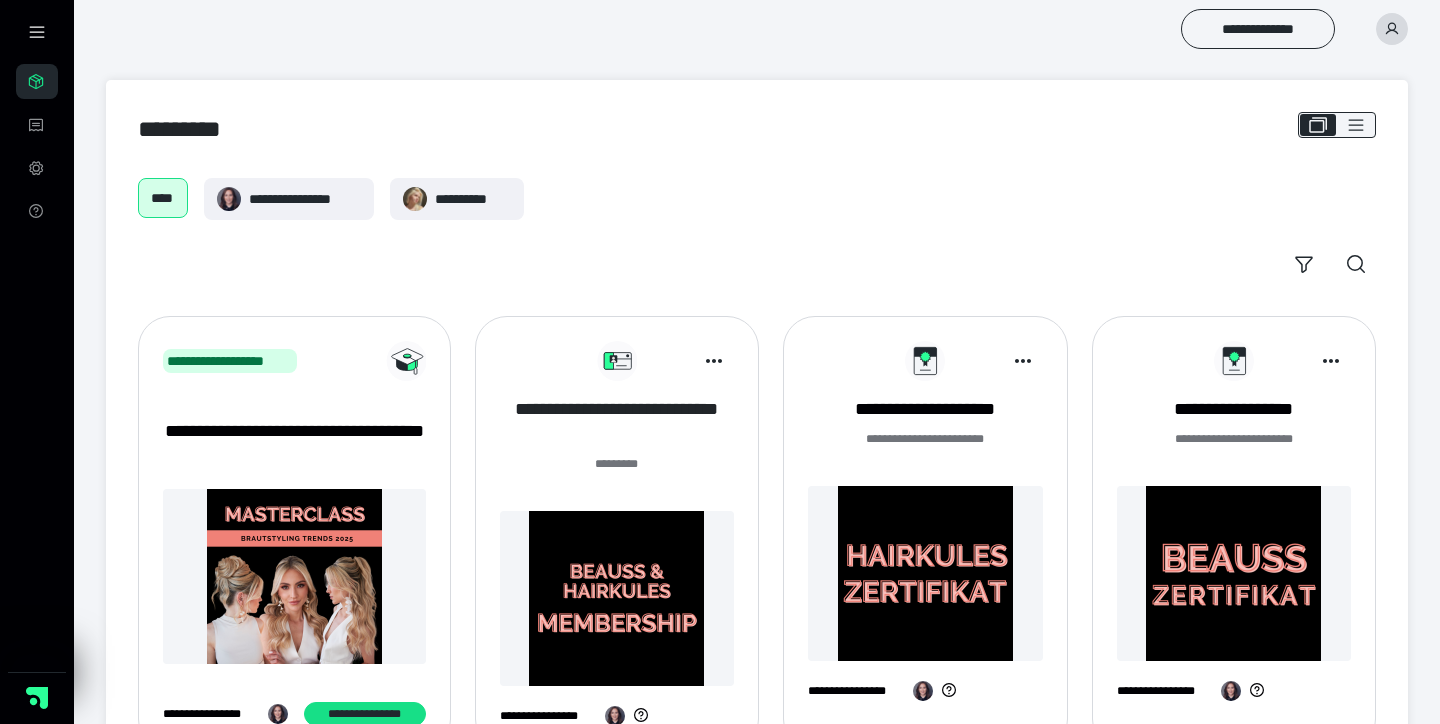 click on "**********" at bounding box center [617, 422] 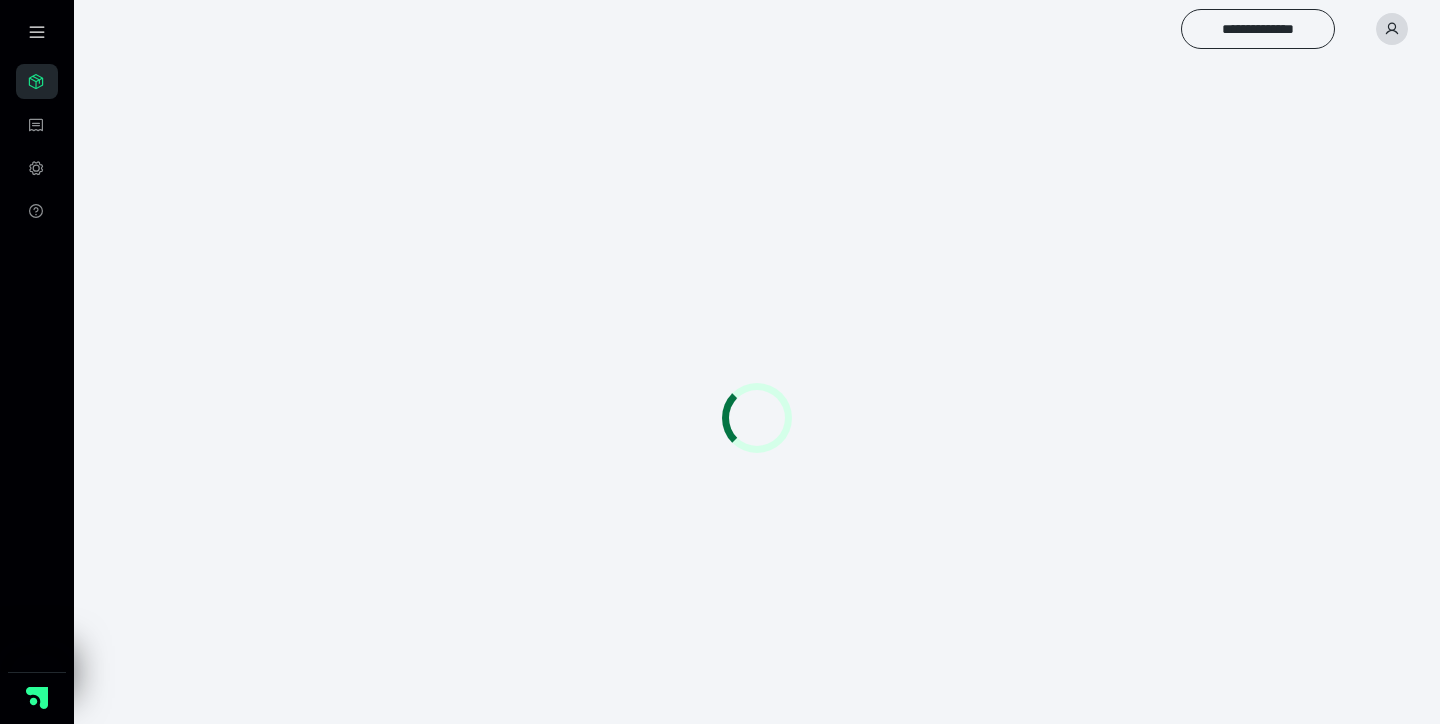 scroll, scrollTop: 0, scrollLeft: 0, axis: both 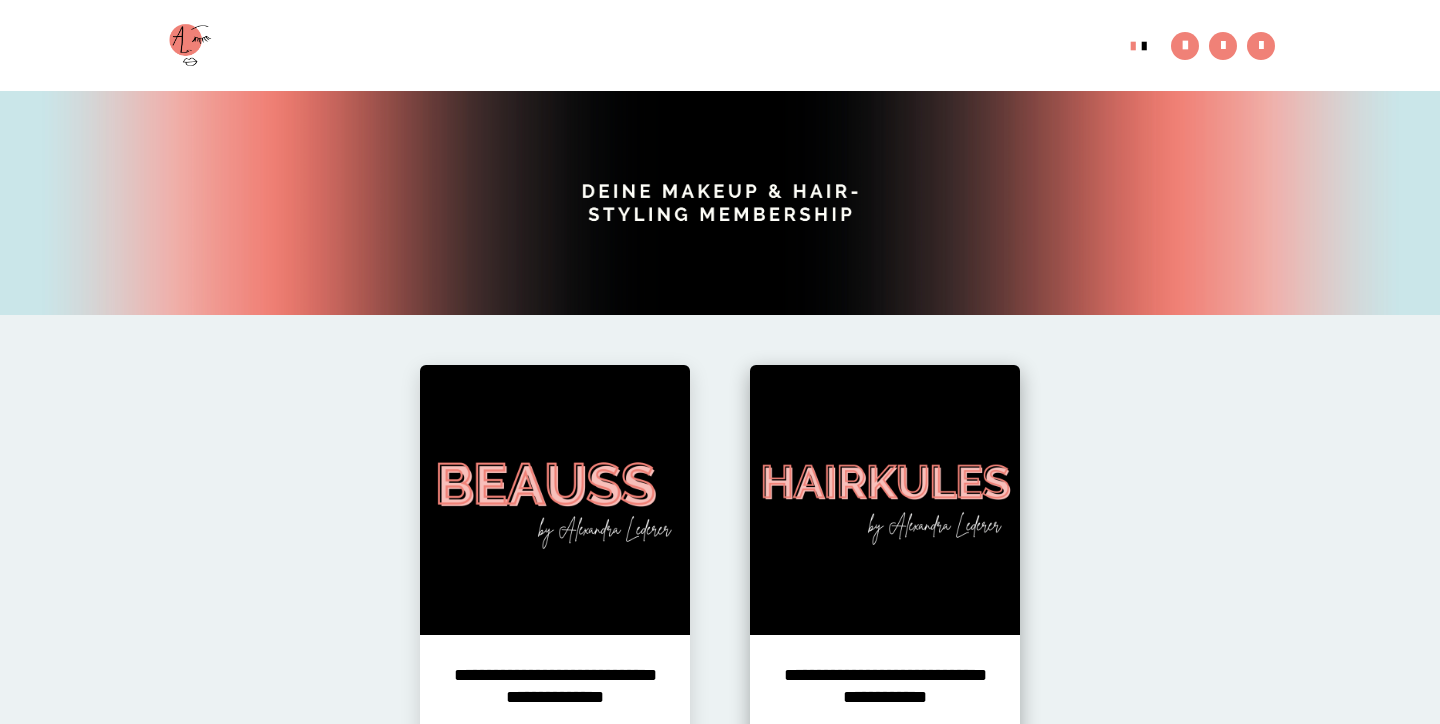 click at bounding box center (885, 500) 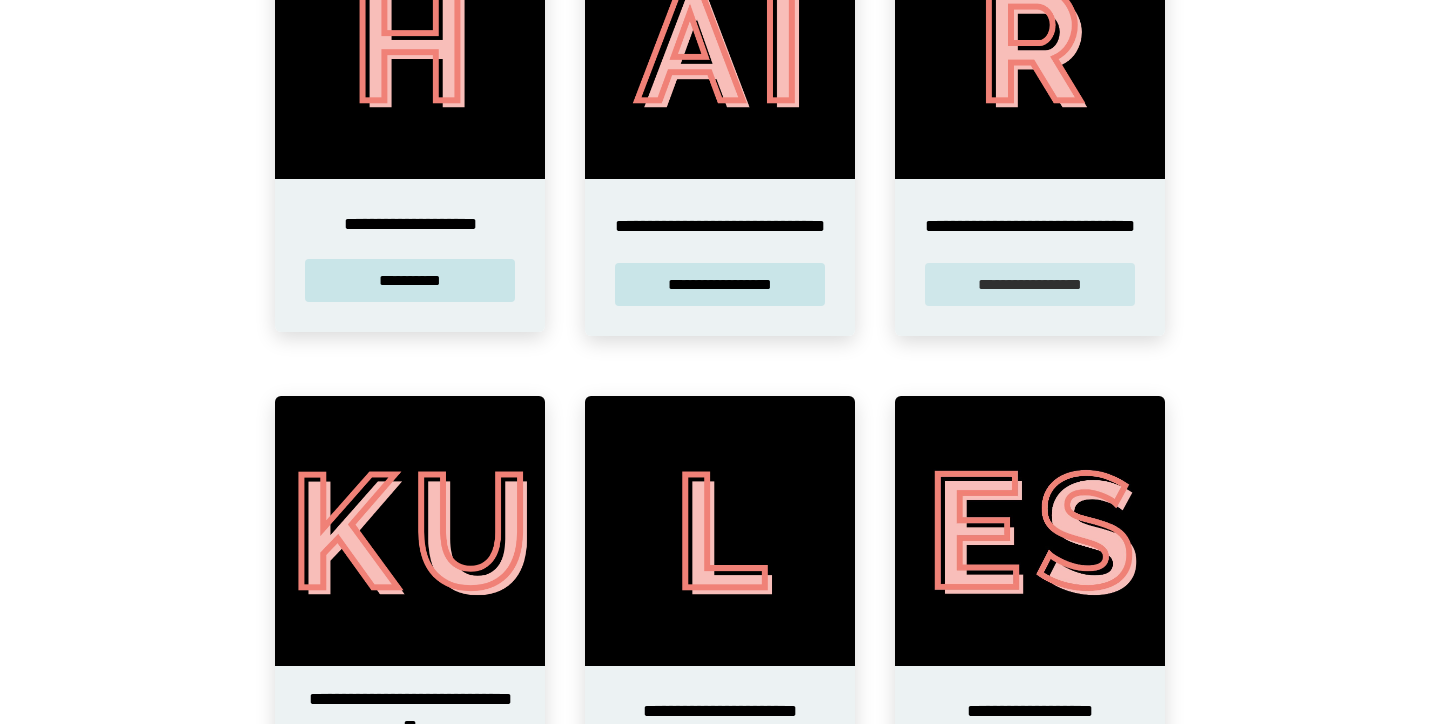 scroll, scrollTop: 617, scrollLeft: 0, axis: vertical 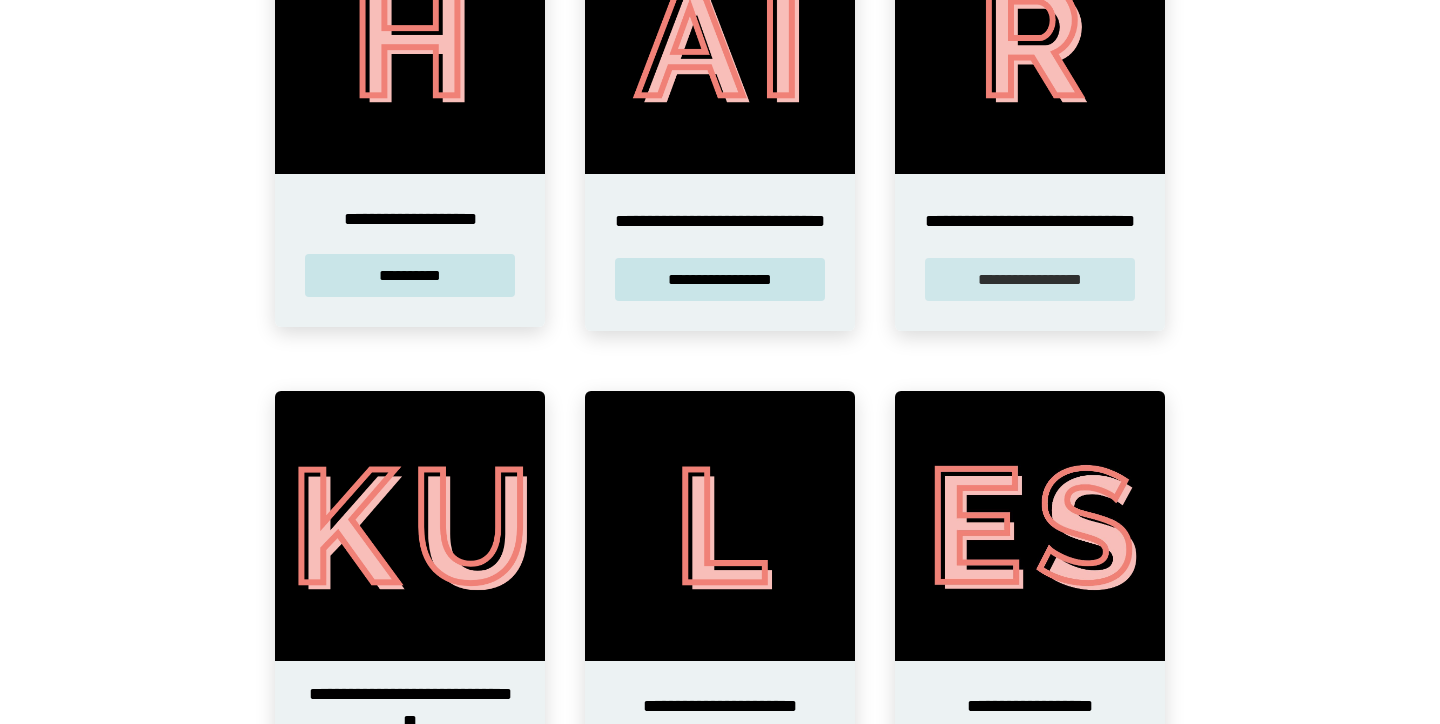 click on "**********" at bounding box center (1030, 279) 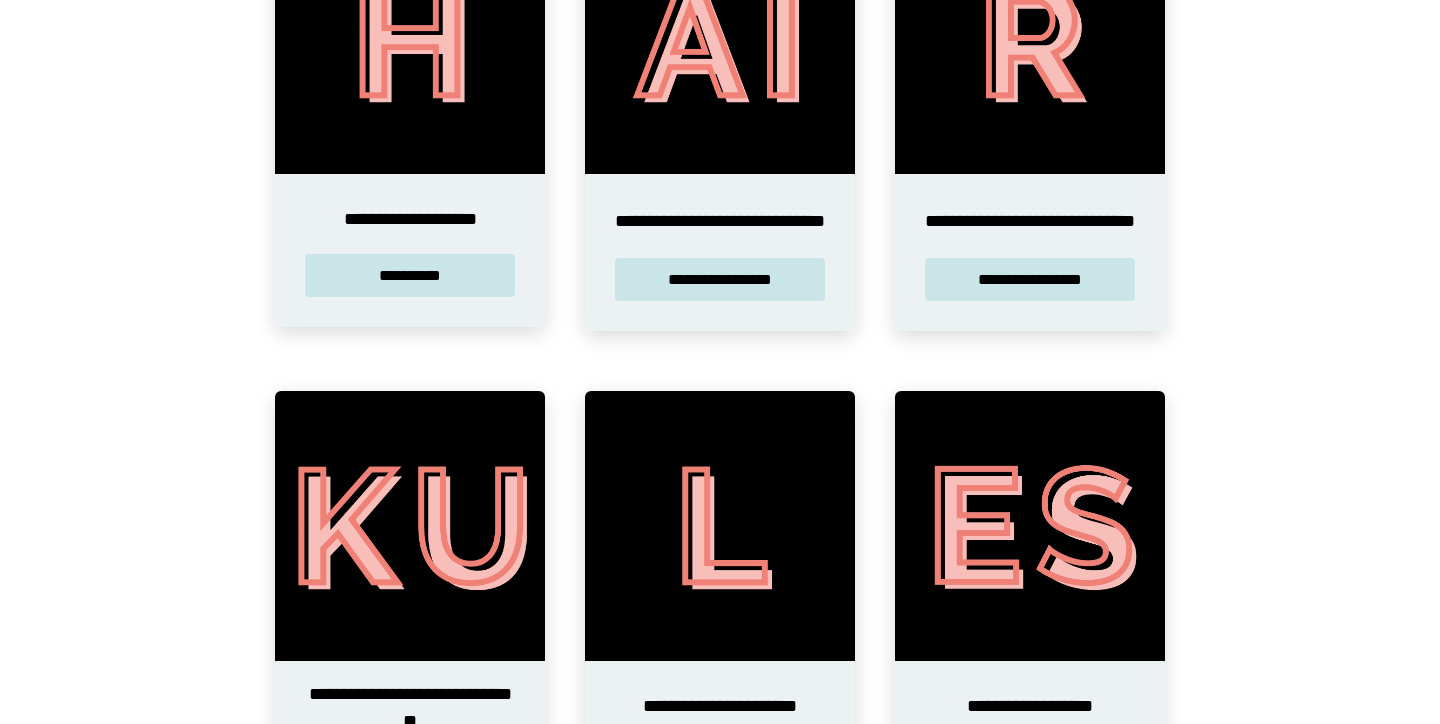 scroll, scrollTop: 0, scrollLeft: 0, axis: both 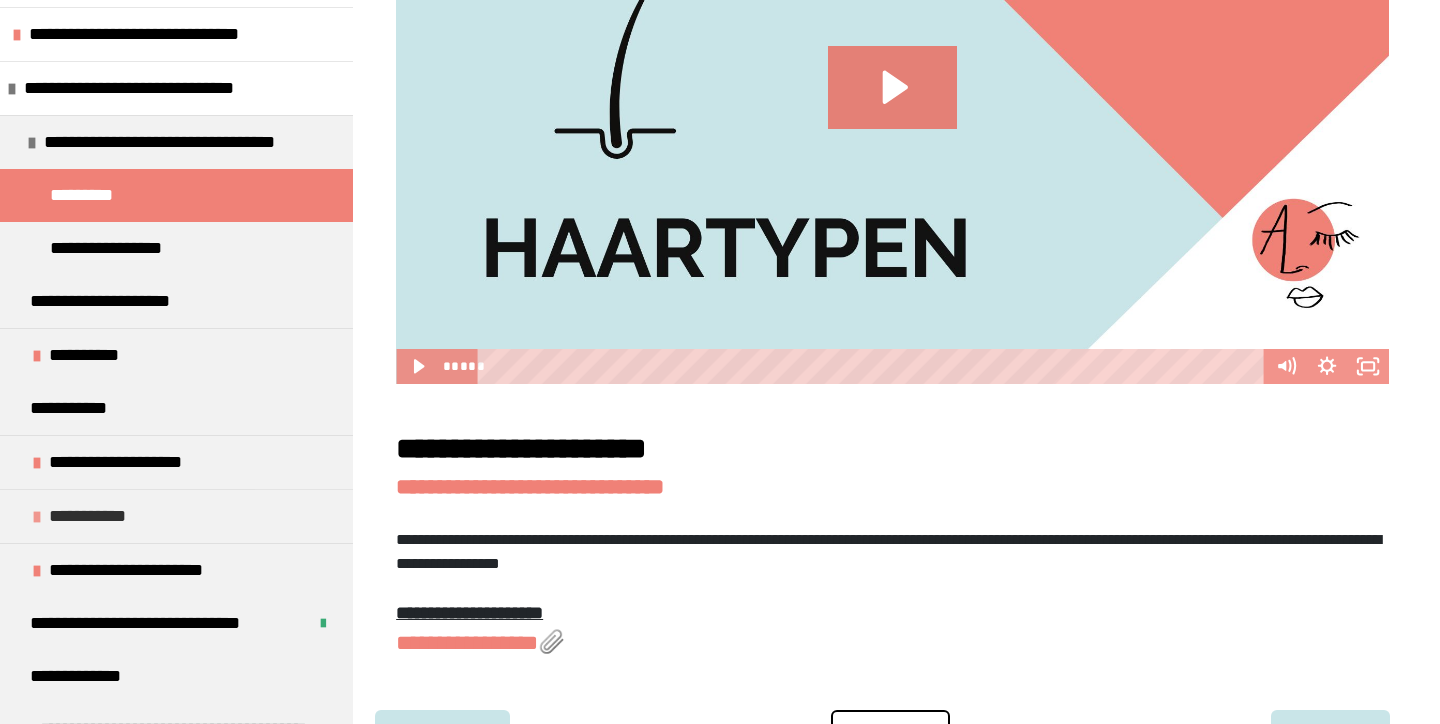 click on "**********" at bounding box center (99, 516) 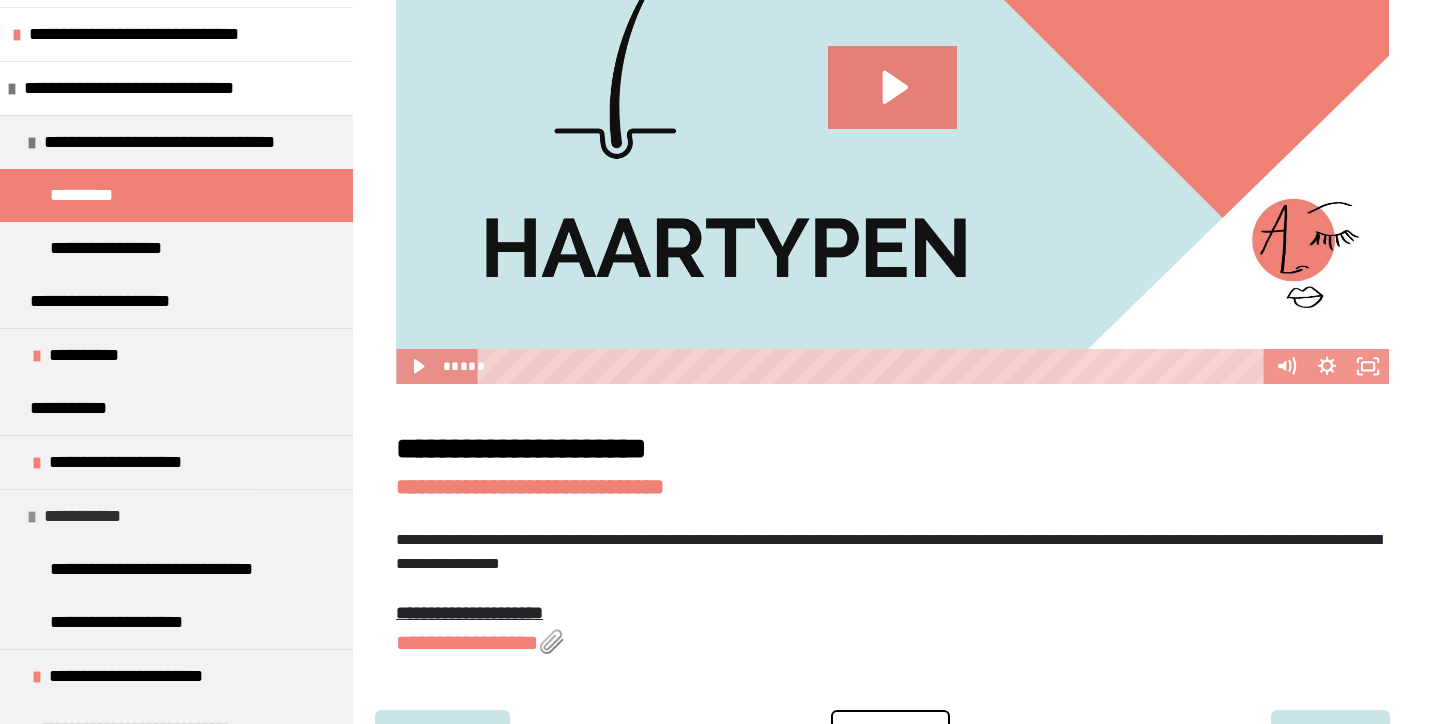 scroll, scrollTop: 268, scrollLeft: 0, axis: vertical 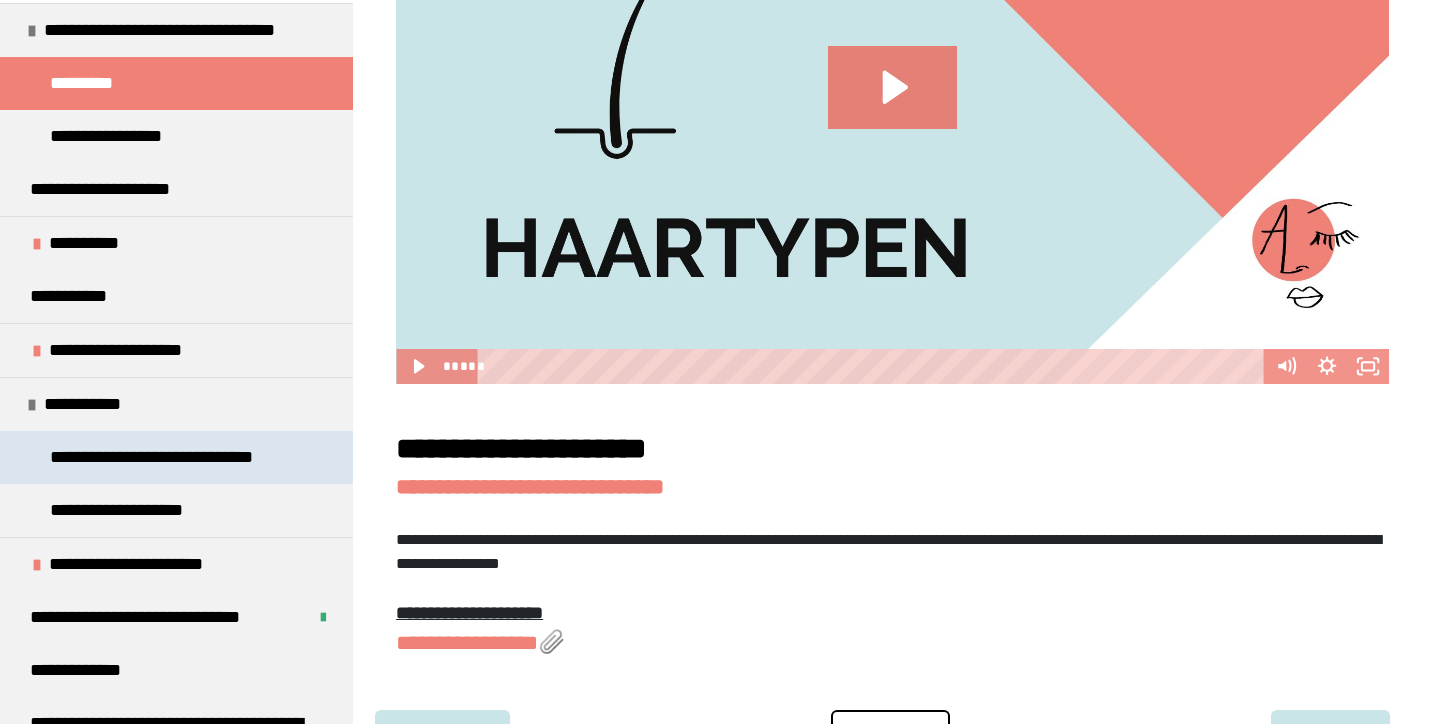 click on "**********" at bounding box center (177, 457) 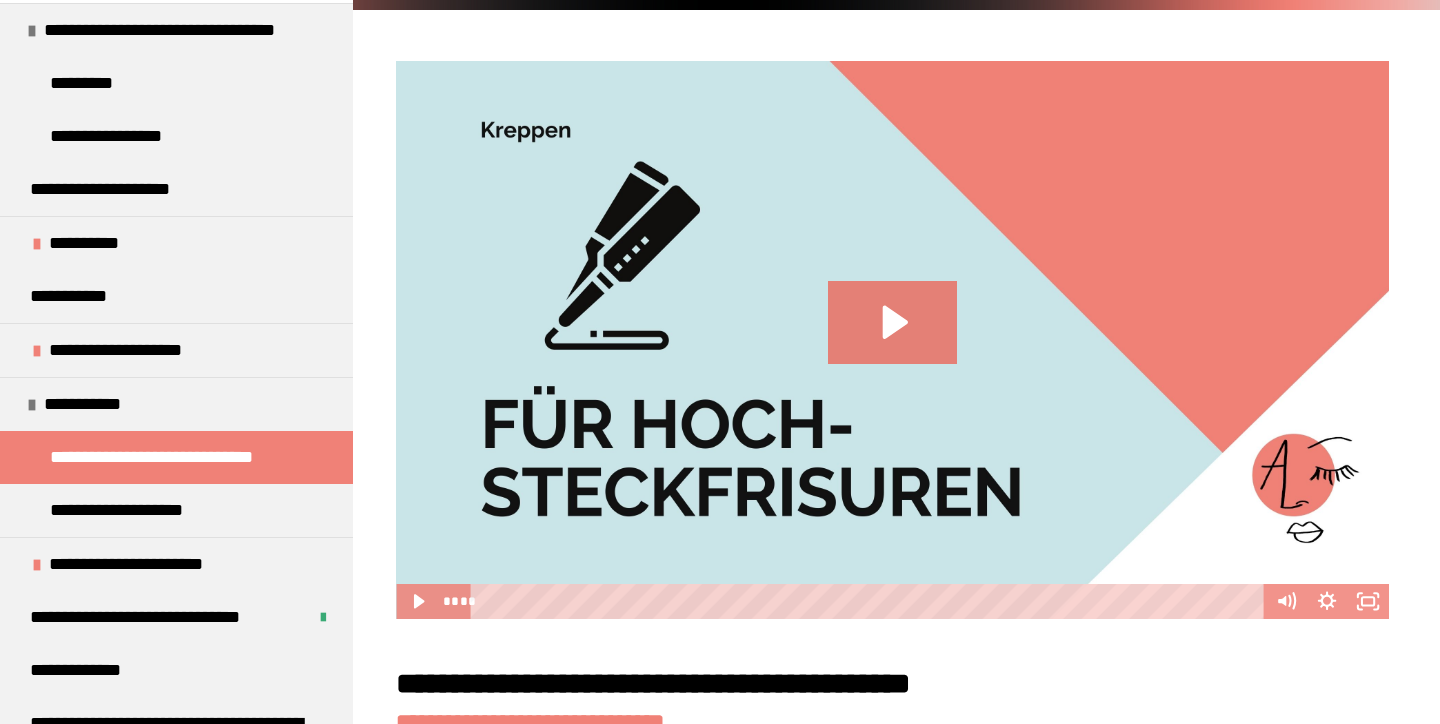 click at bounding box center (892, 340) 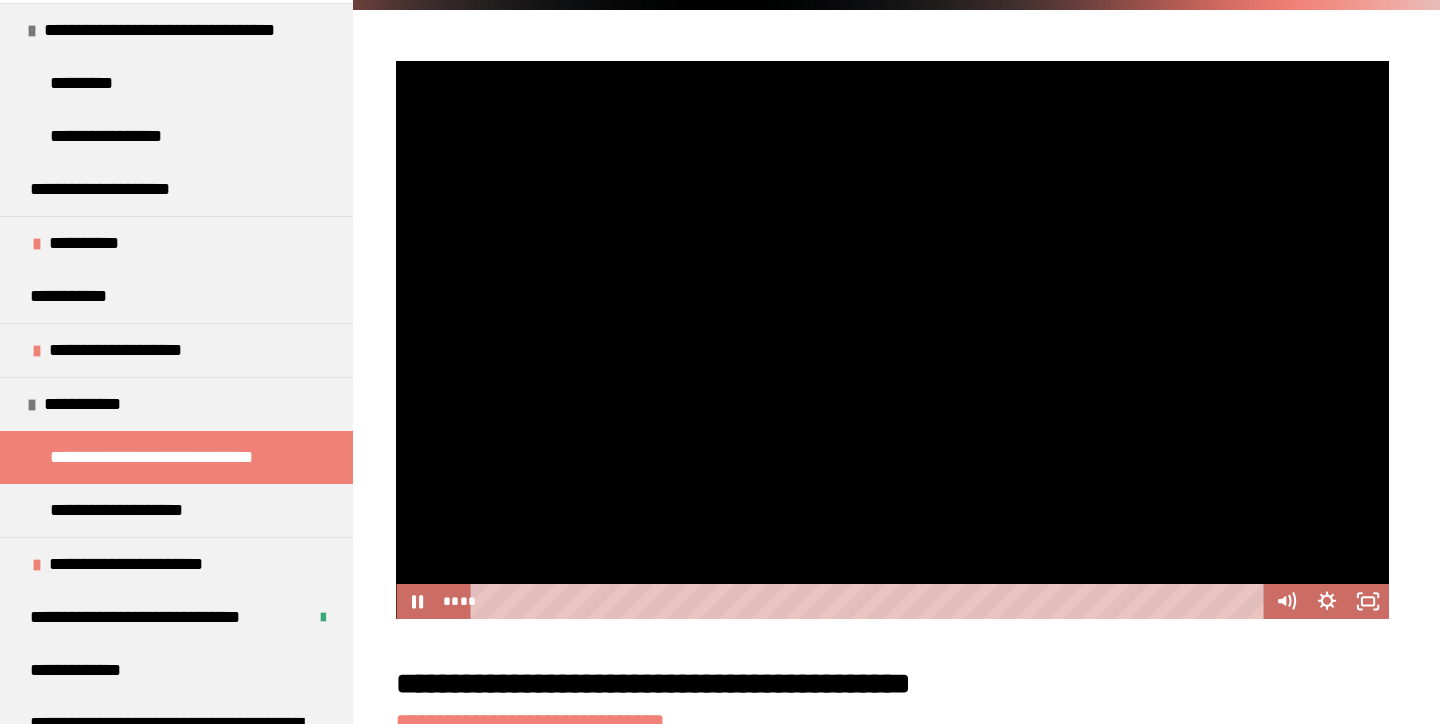 click at bounding box center [870, 601] 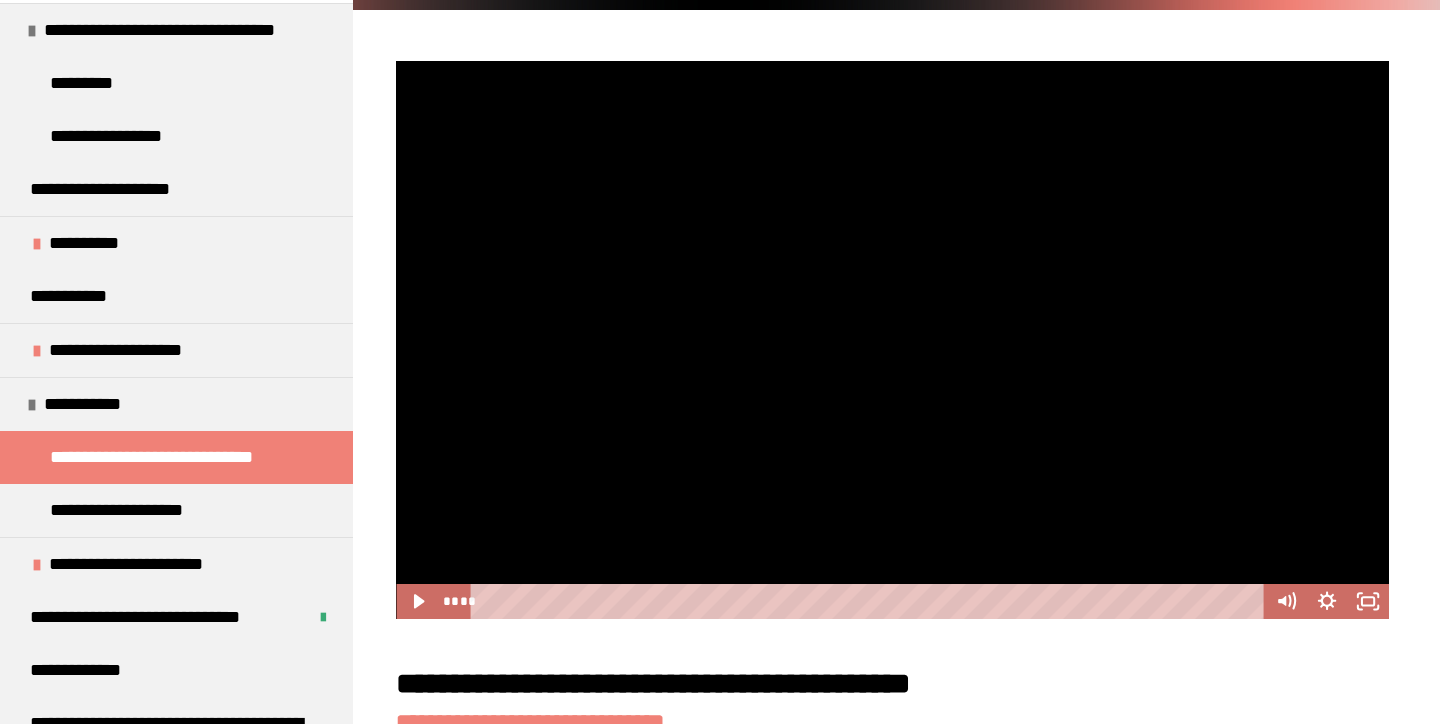 click at bounding box center (892, 340) 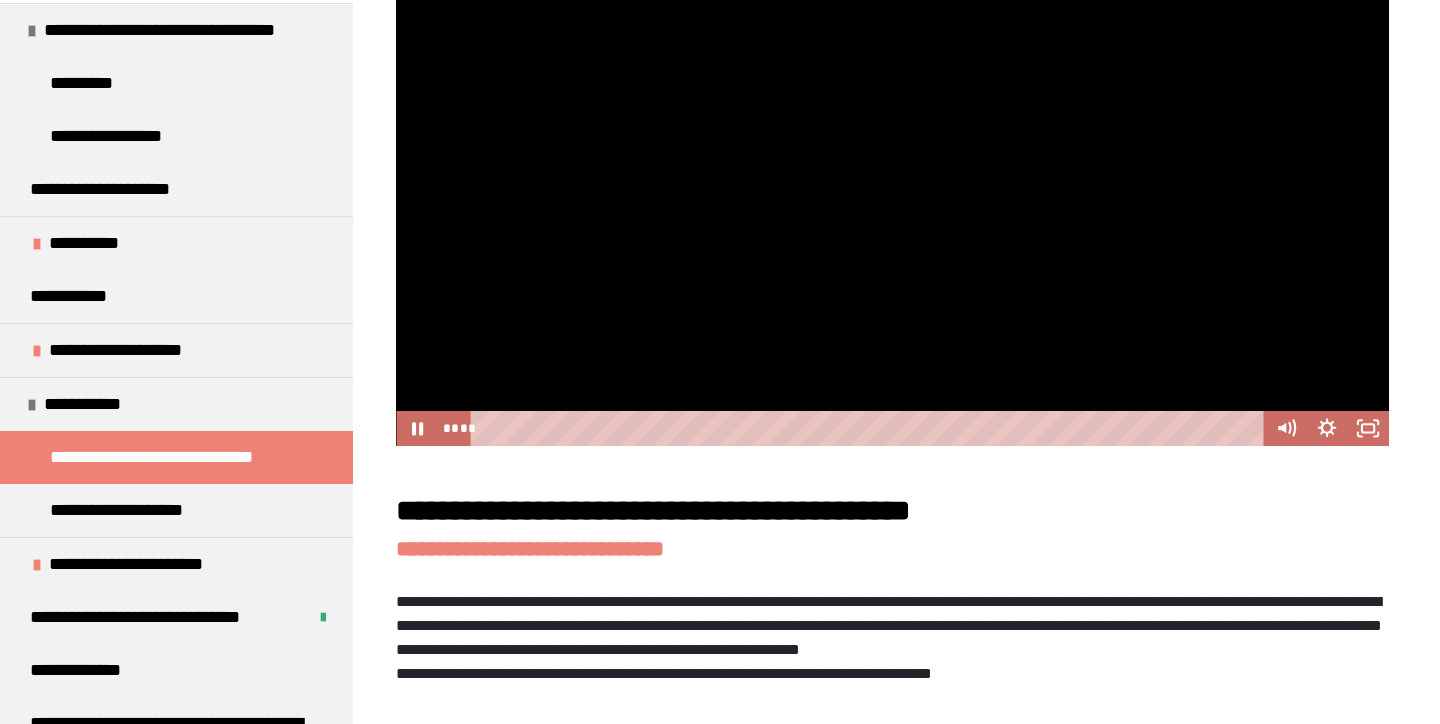 scroll, scrollTop: 141, scrollLeft: 0, axis: vertical 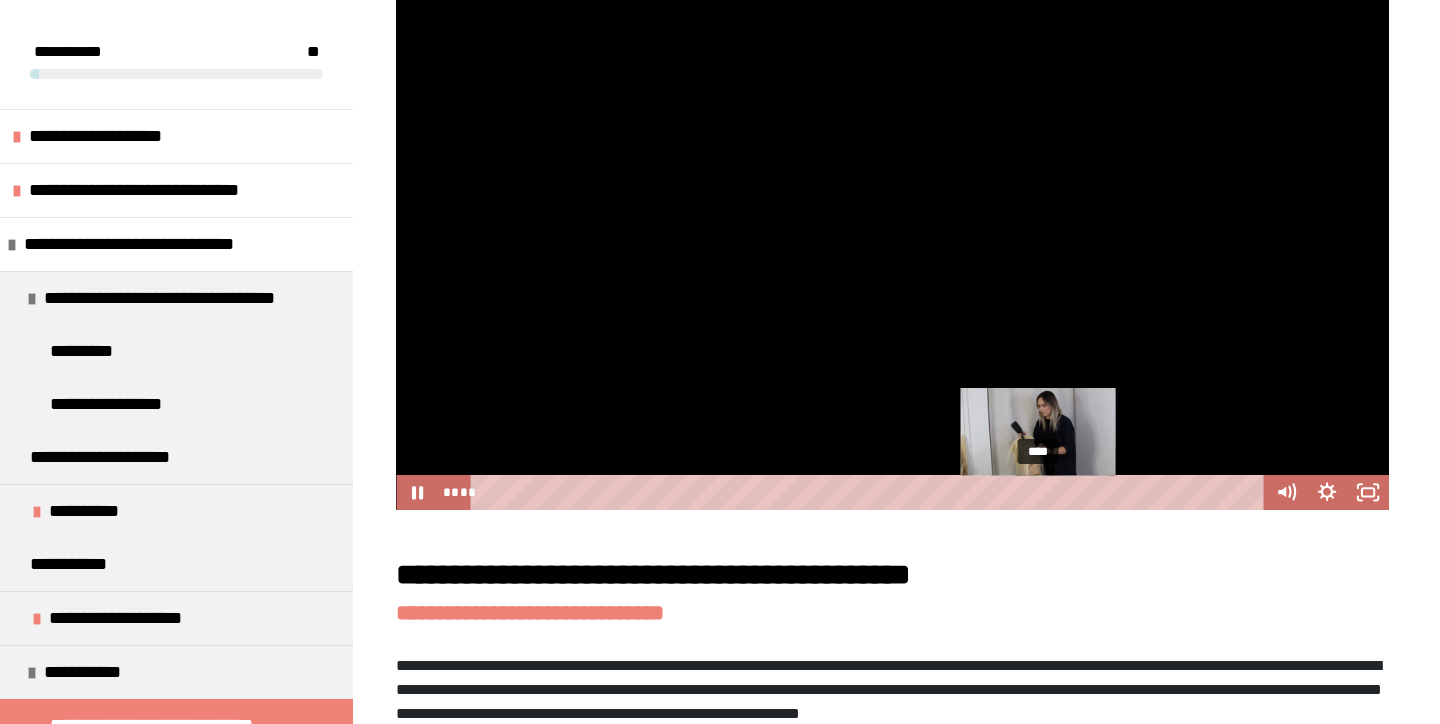 click on "****" at bounding box center [870, 492] 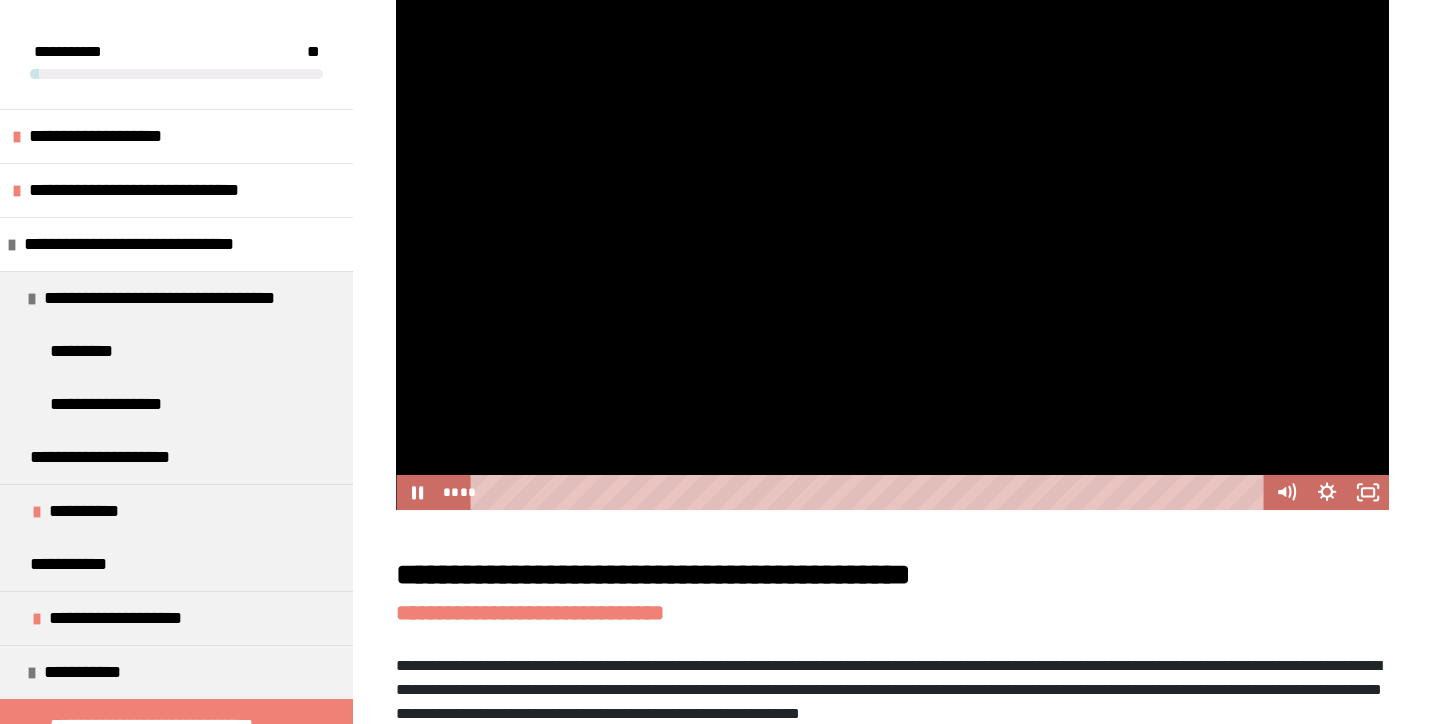 click at bounding box center (892, 231) 